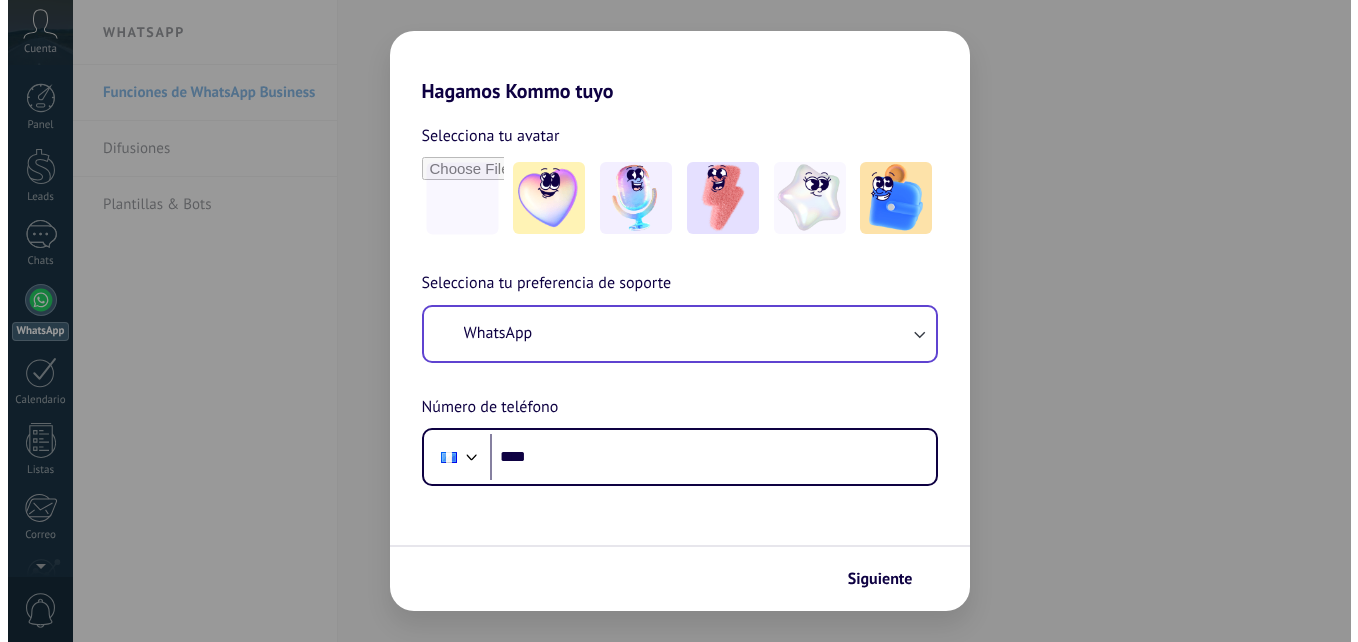 scroll, scrollTop: 0, scrollLeft: 0, axis: both 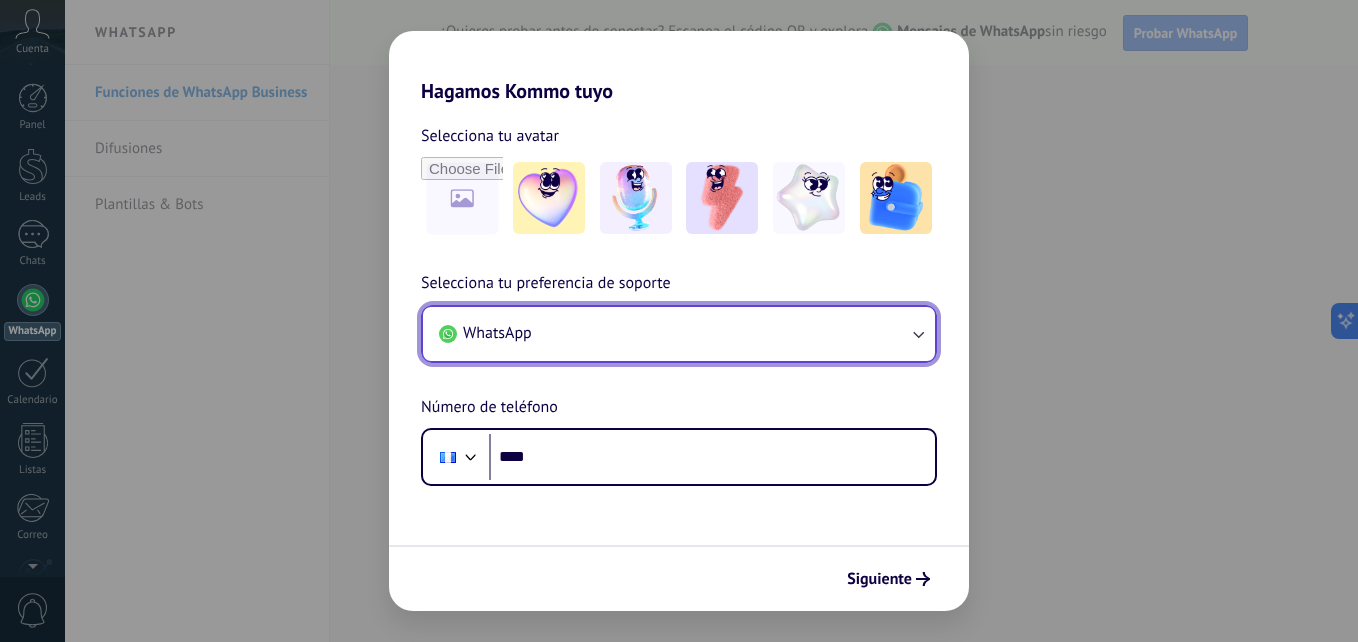 click on "WhatsApp" at bounding box center (679, 334) 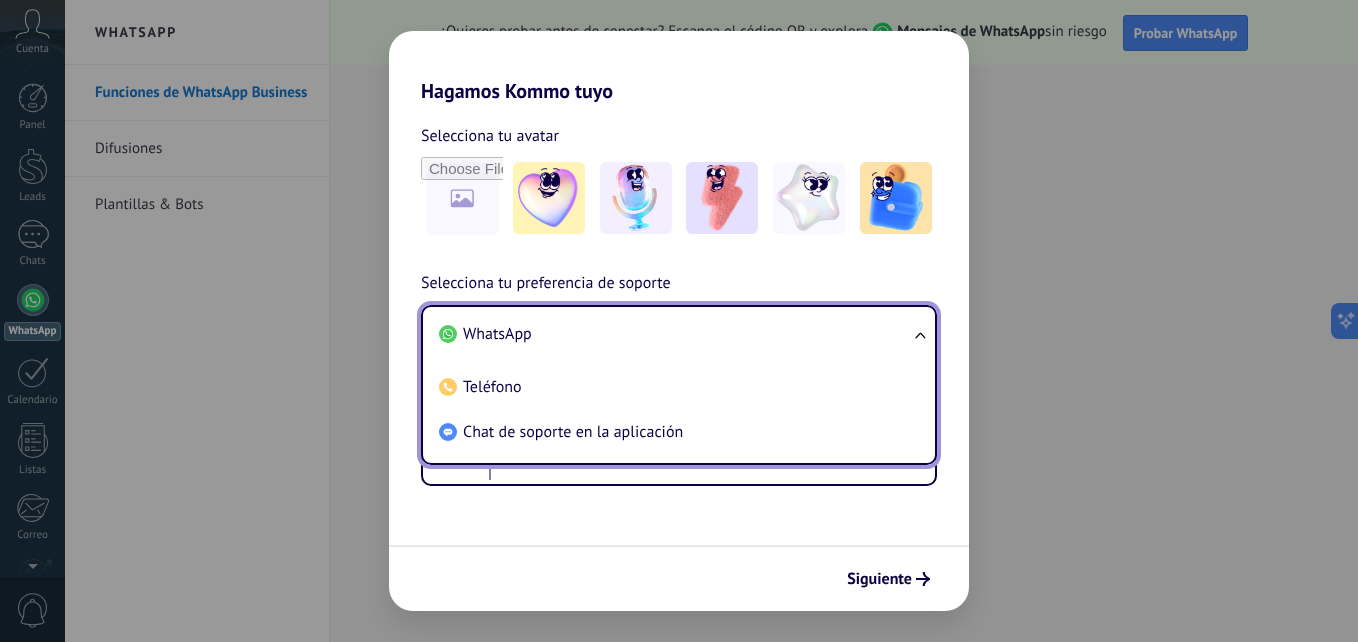 click on "WhatsApp" at bounding box center (675, 334) 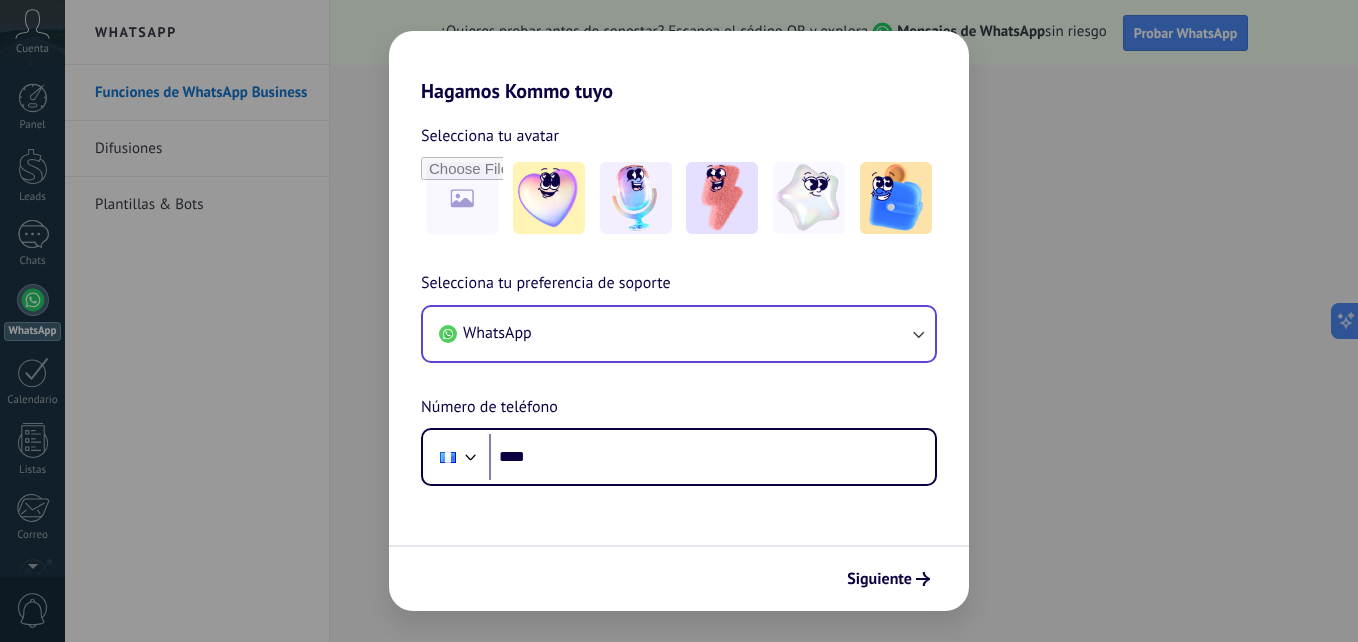 click on "Selecciona tu preferencia de soporte WhatsApp Número de teléfono Phone ****" at bounding box center [679, 378] 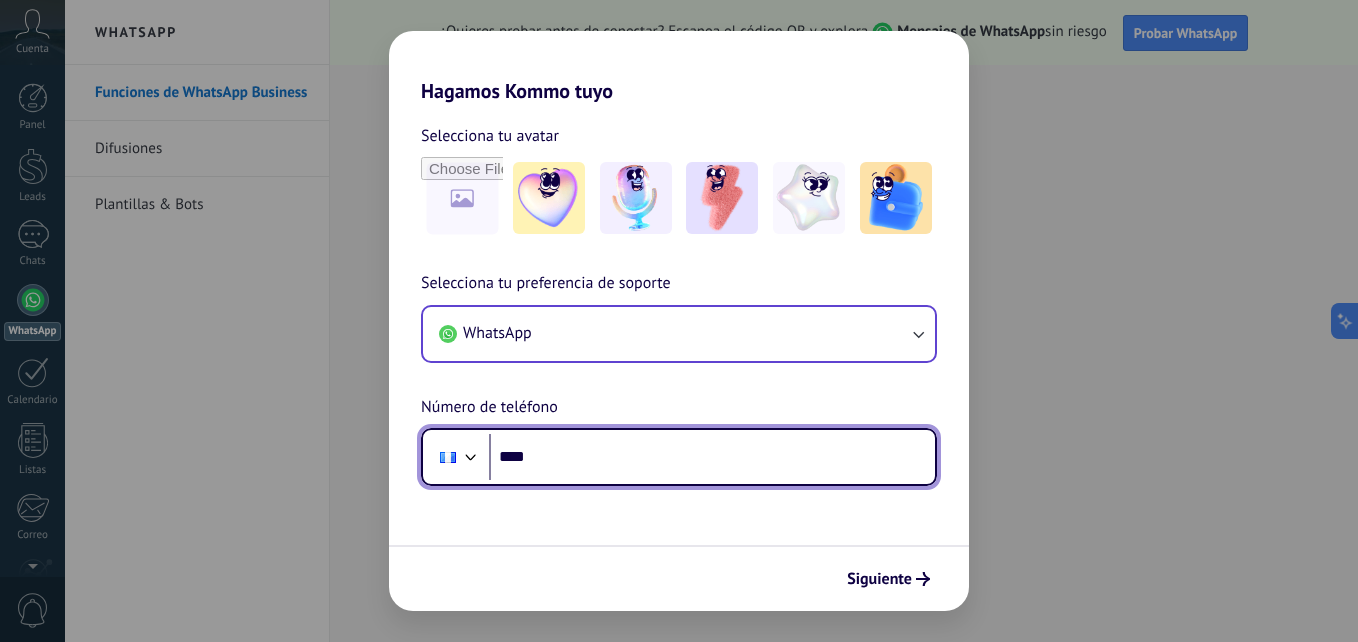 click on "****" at bounding box center [712, 457] 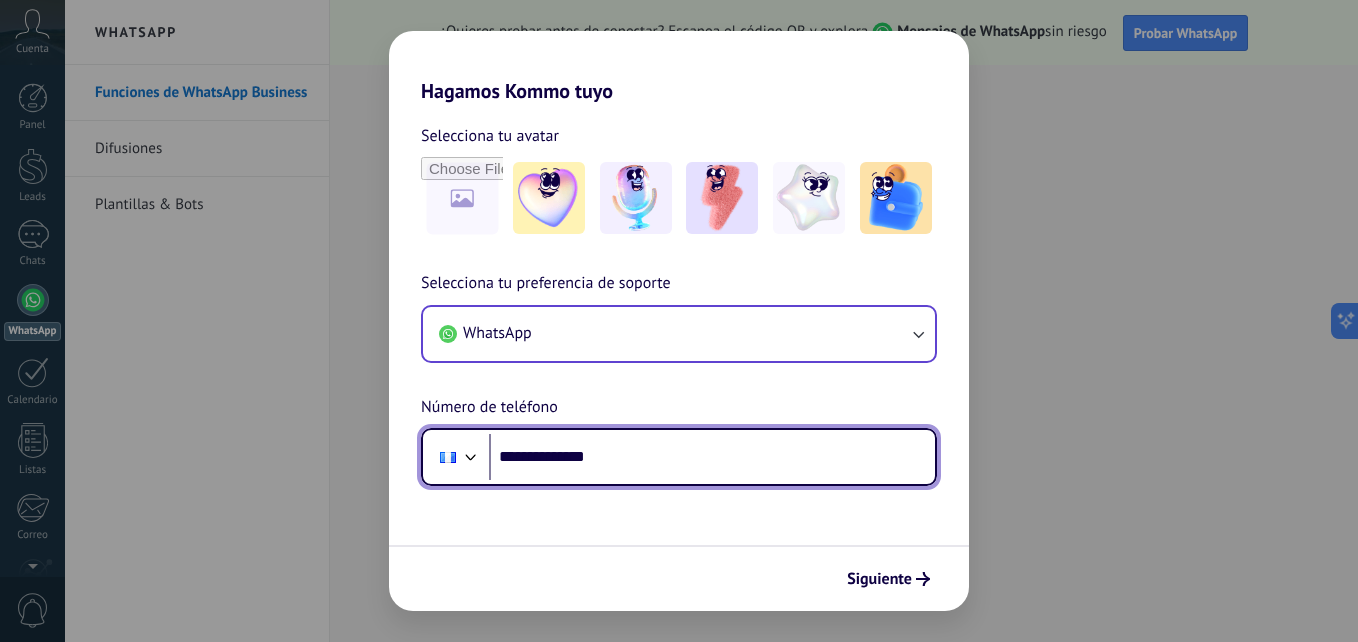 type on "**********" 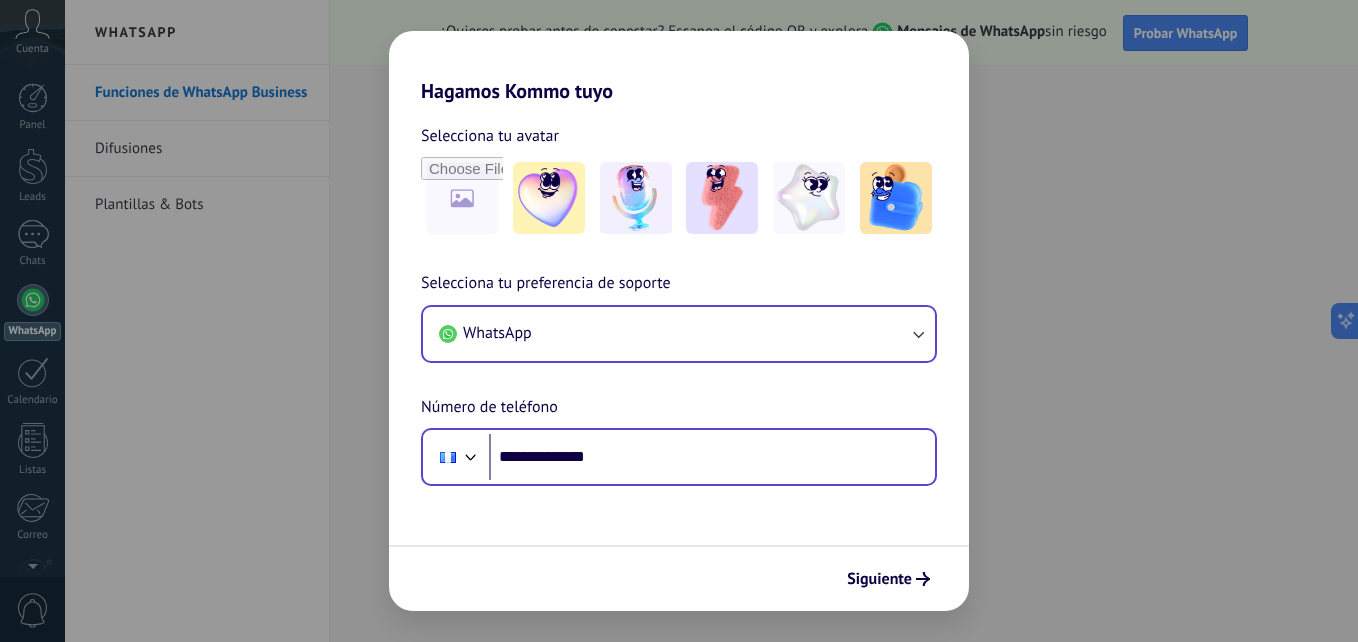 scroll, scrollTop: 0, scrollLeft: 0, axis: both 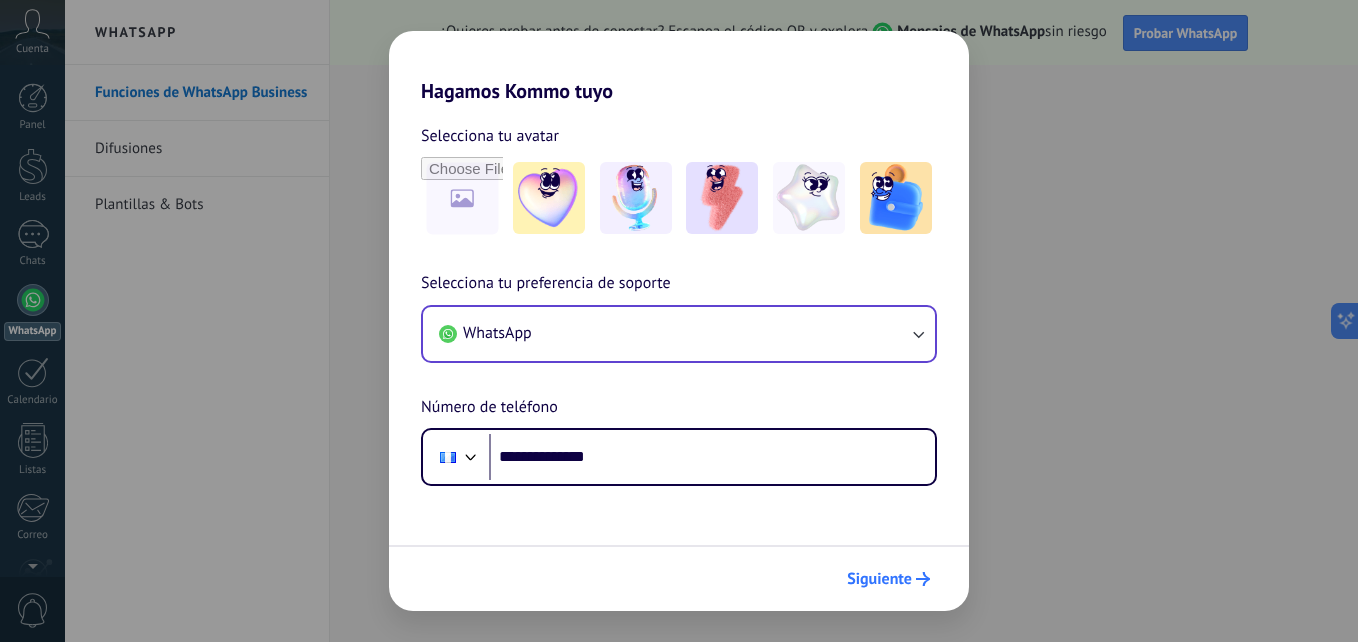 click on "Siguiente" at bounding box center (879, 579) 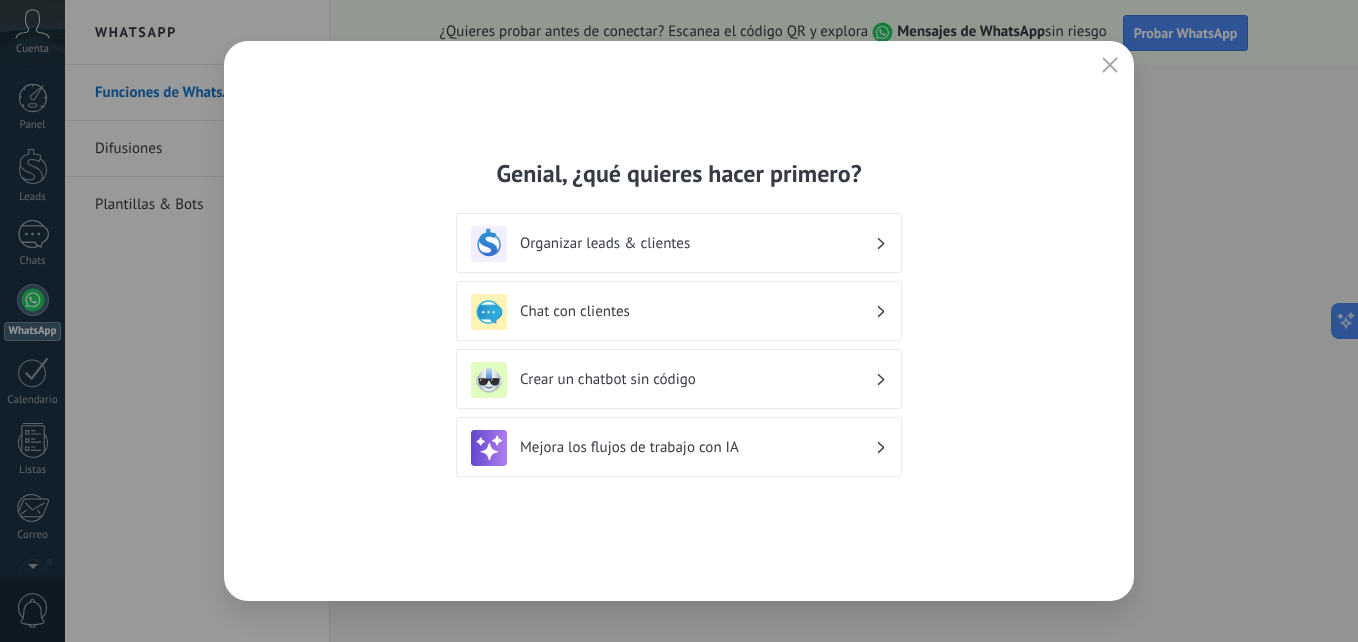 click on "Chat con clientes" at bounding box center [697, 311] 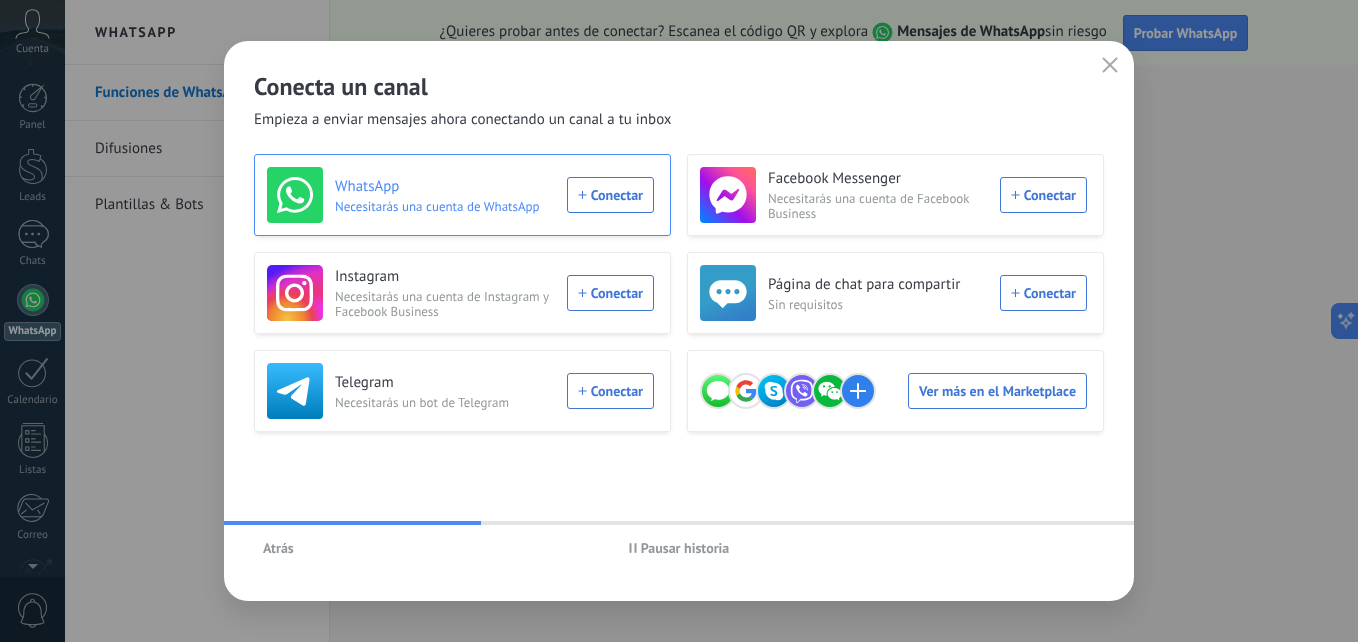 click on "WhatsApp Necesitarás una cuenta de WhatsApp Conectar" at bounding box center (460, 195) 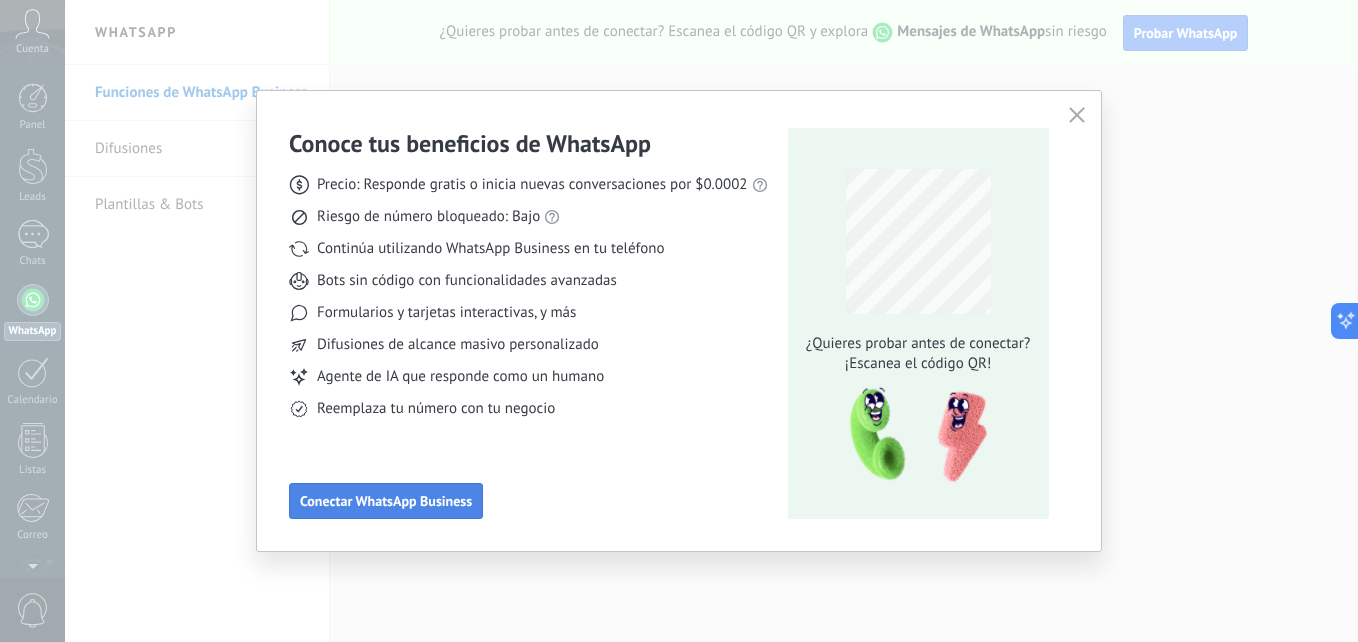 click on "Conectar WhatsApp Business" at bounding box center [386, 501] 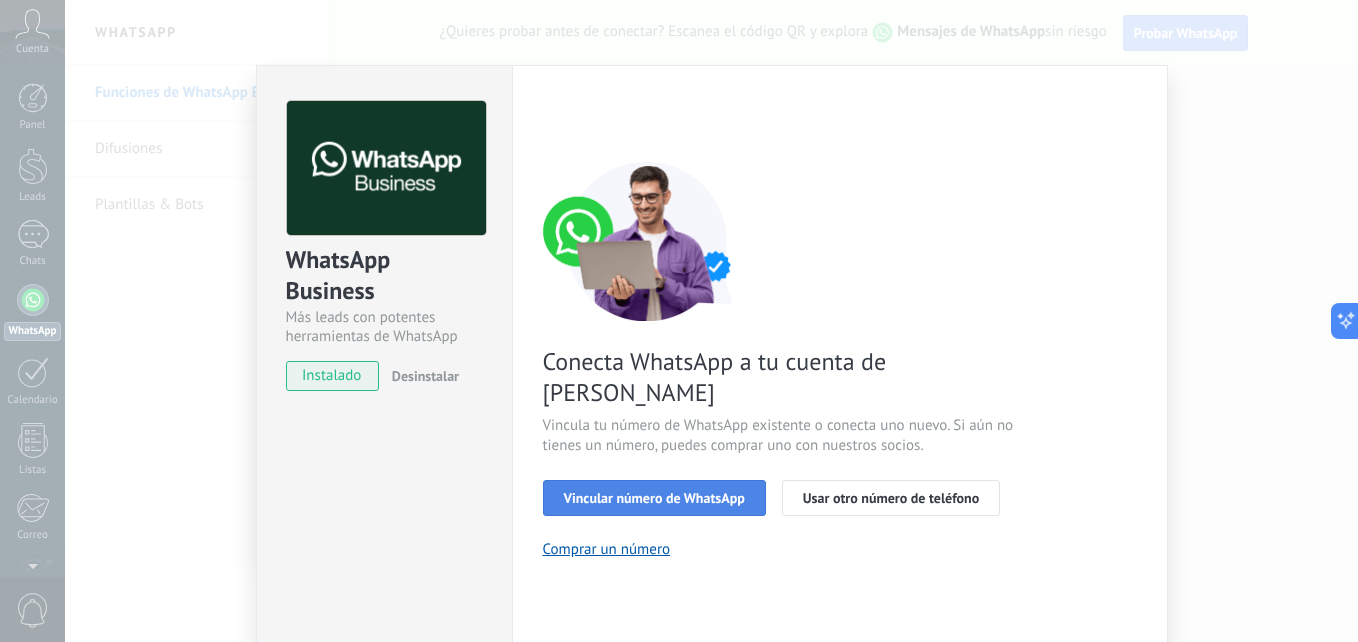 click on "Vincular número de WhatsApp" at bounding box center (654, 498) 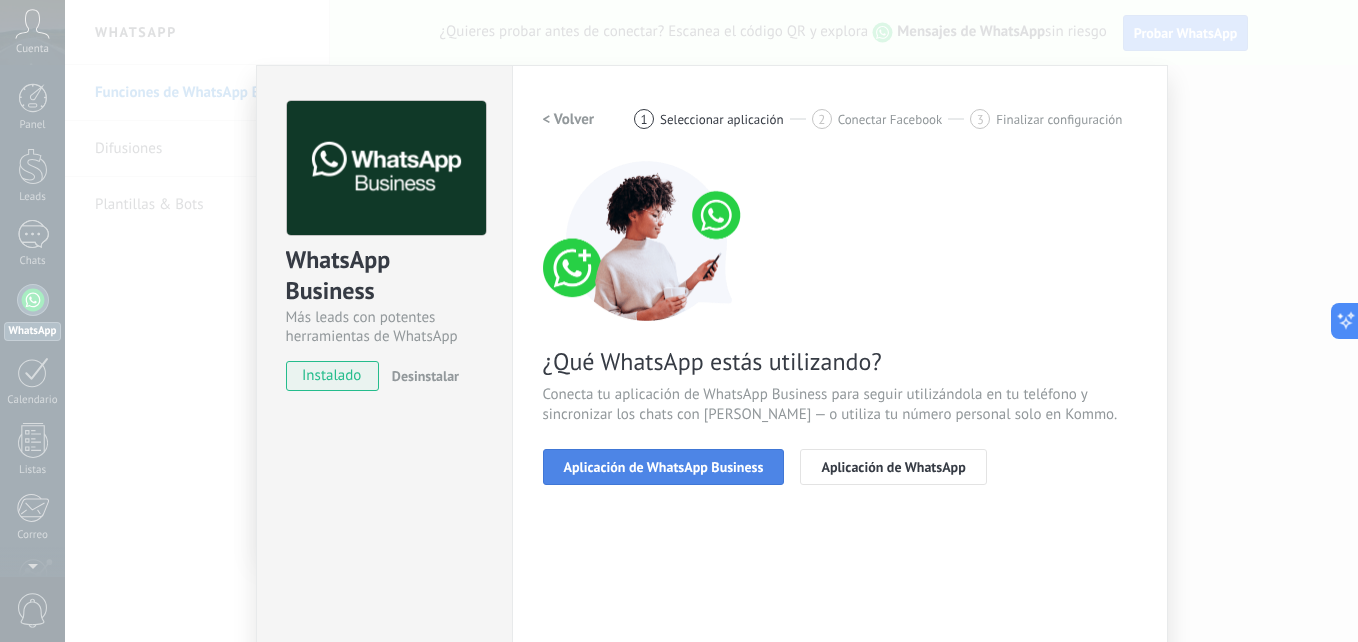 click on "Aplicación de WhatsApp Business" at bounding box center (664, 467) 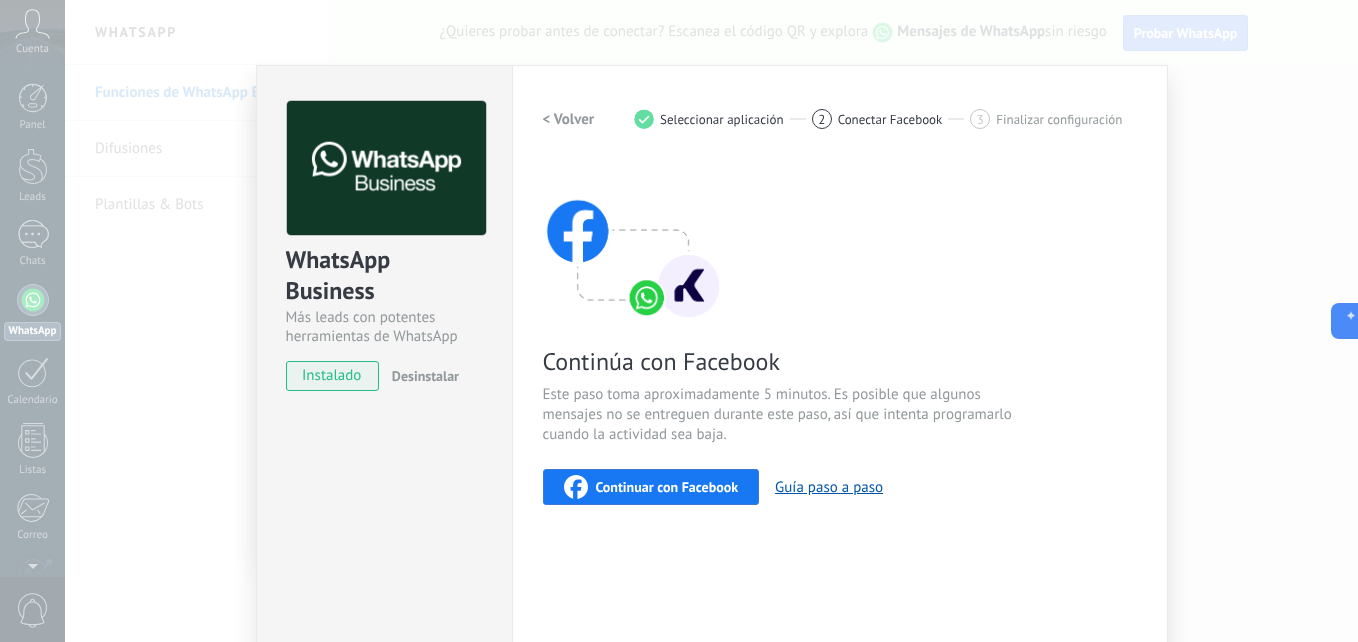 click on "Continuar con Facebook" at bounding box center [667, 487] 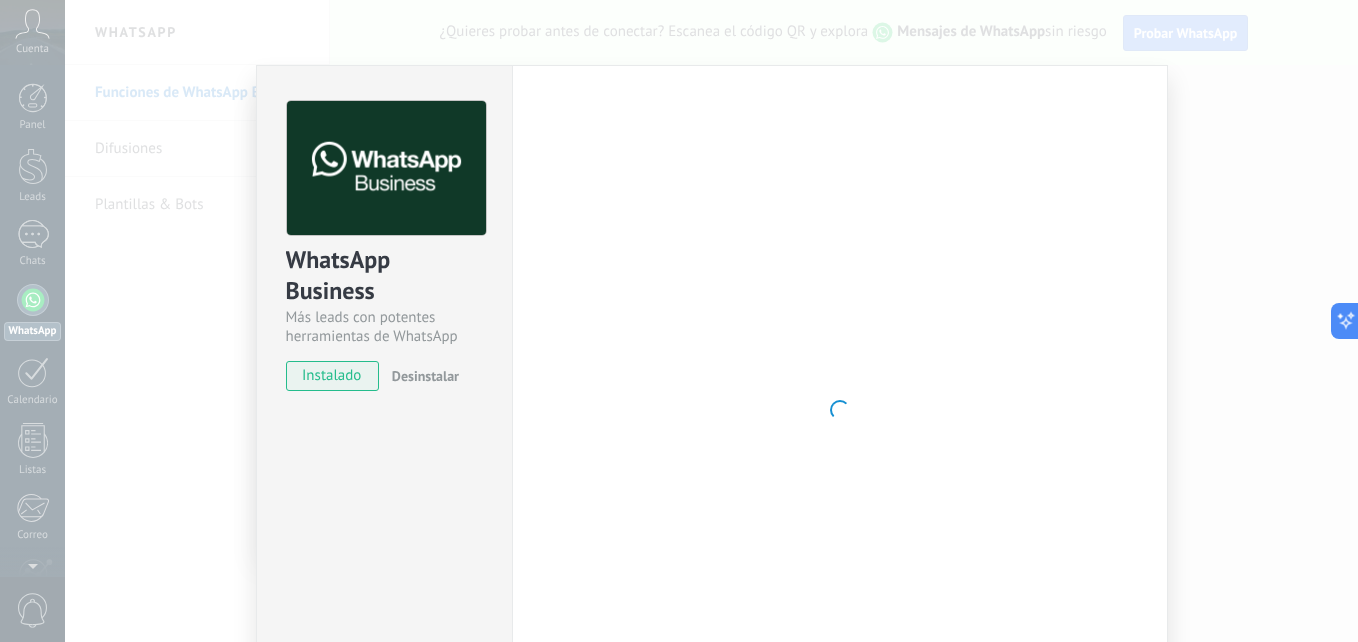 click on "WhatsApp Business Más leads con potentes herramientas de WhatsApp instalado Desinstalar ¿Quieres probar la integración primero?   Escanea el código QR   para ver cómo funciona. Configuraciones Autorizaciones This tab logs the users who have granted integration access to this account. If you want to to remove a user's ability to send requests to the account on behalf of this integration, you can revoke access. If access is revoked from all users, the integration will stop working. This app is installed, but no one has given it access yet. WhatsApp Cloud API más _:  Guardar < Volver 1 Seleccionar aplicación 2 Conectar Facebook  3 Finalizar configuración Continúa con Facebook Este paso toma aproximadamente 5 minutos. Es posible que algunos mensajes no se entreguen durante este paso, así que intenta programarlo cuando la actividad sea baja. Continuar con Facebook Guía paso a paso ¿Necesitas ayuda?" at bounding box center (711, 321) 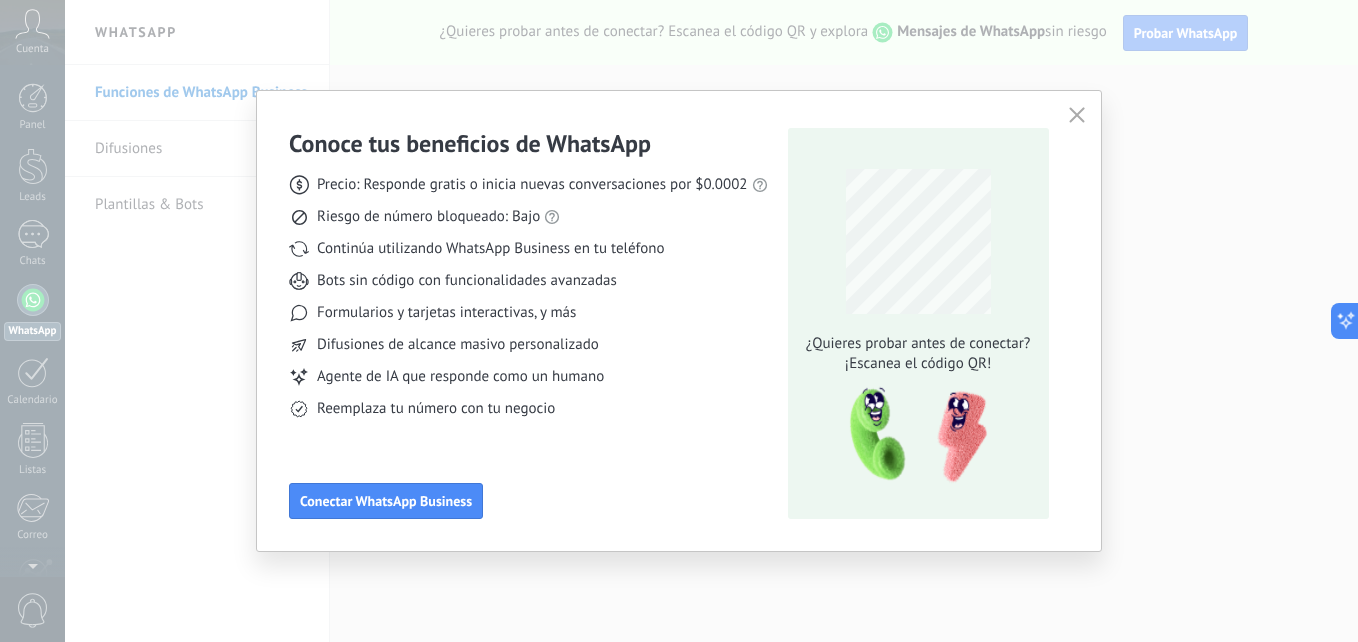 click at bounding box center (1077, 116) 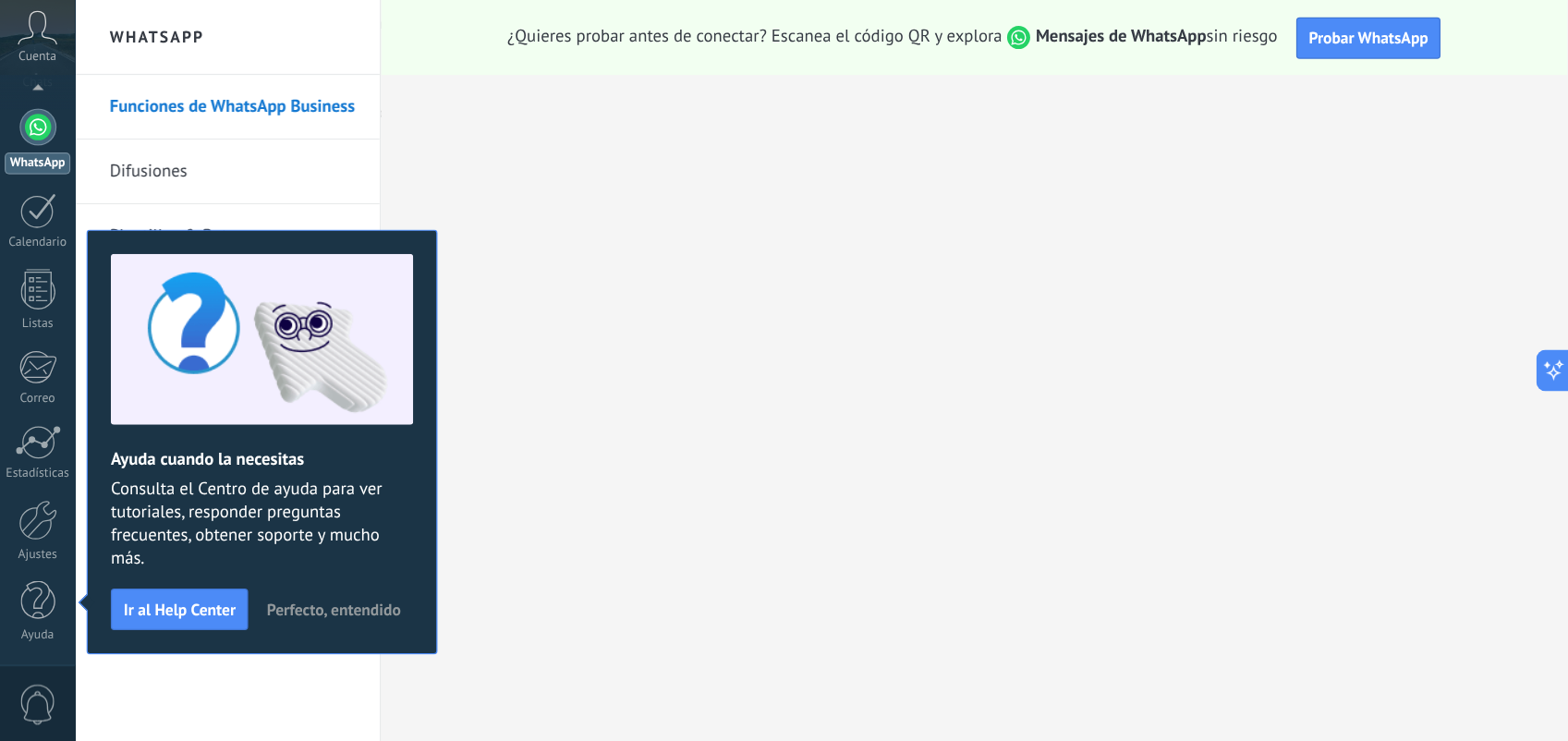 scroll, scrollTop: 0, scrollLeft: 0, axis: both 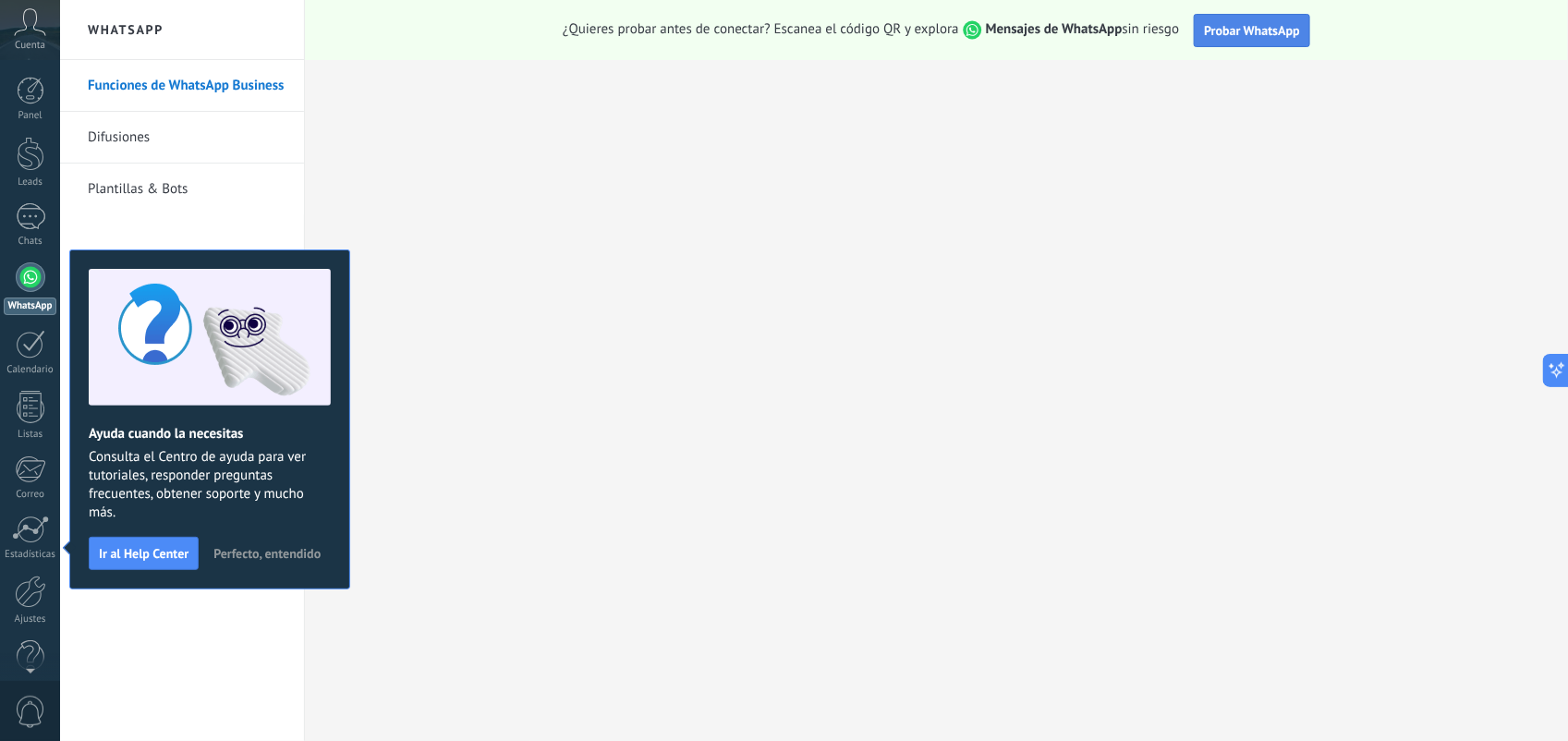 click on "Probar WhatsApp" at bounding box center (1252, 30) 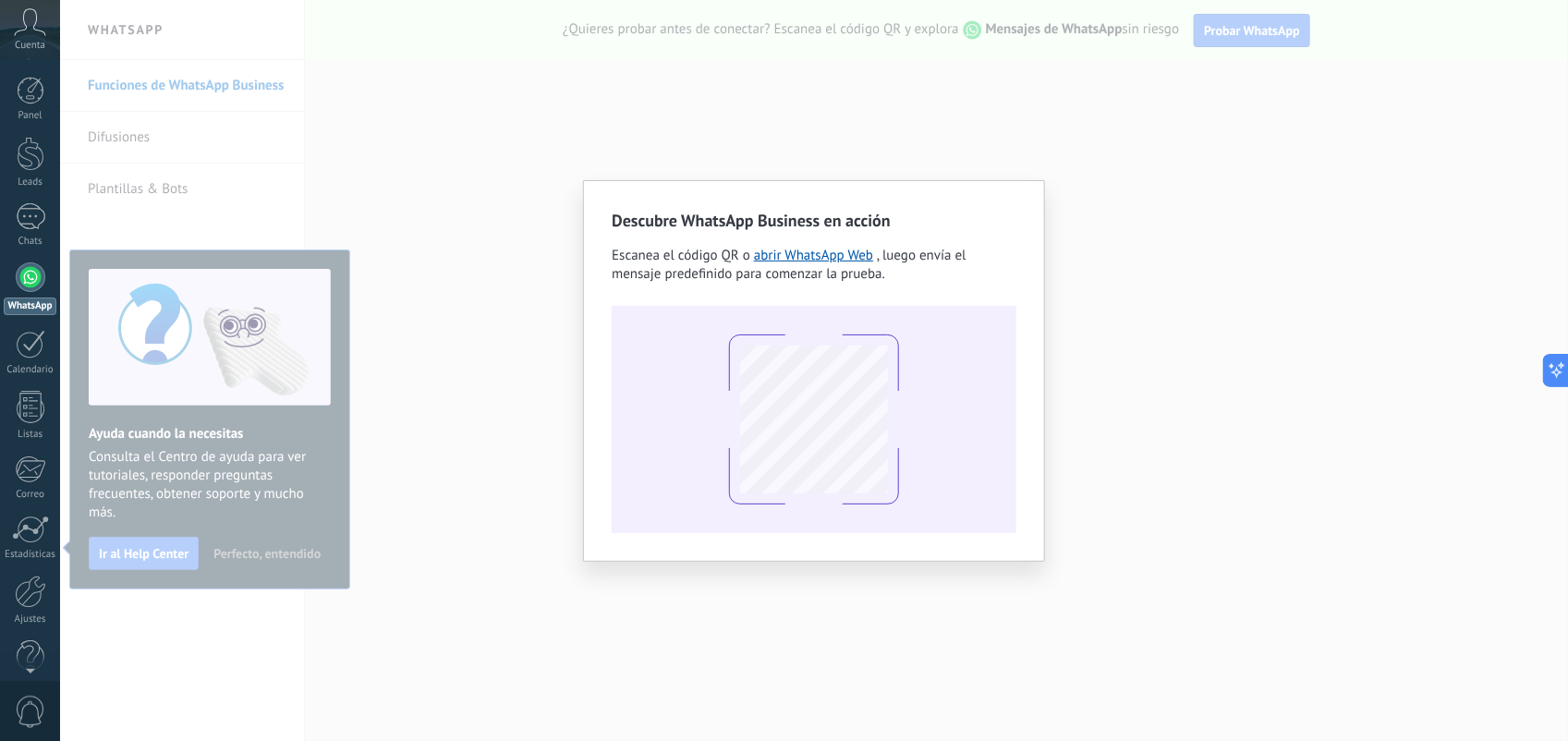 click on "Descubre WhatsApp Business en acción Escanea el código QR o   abrir WhatsApp Web   , luego envía el mensaje predefinido para comenzar la prueba." at bounding box center [814, 370] 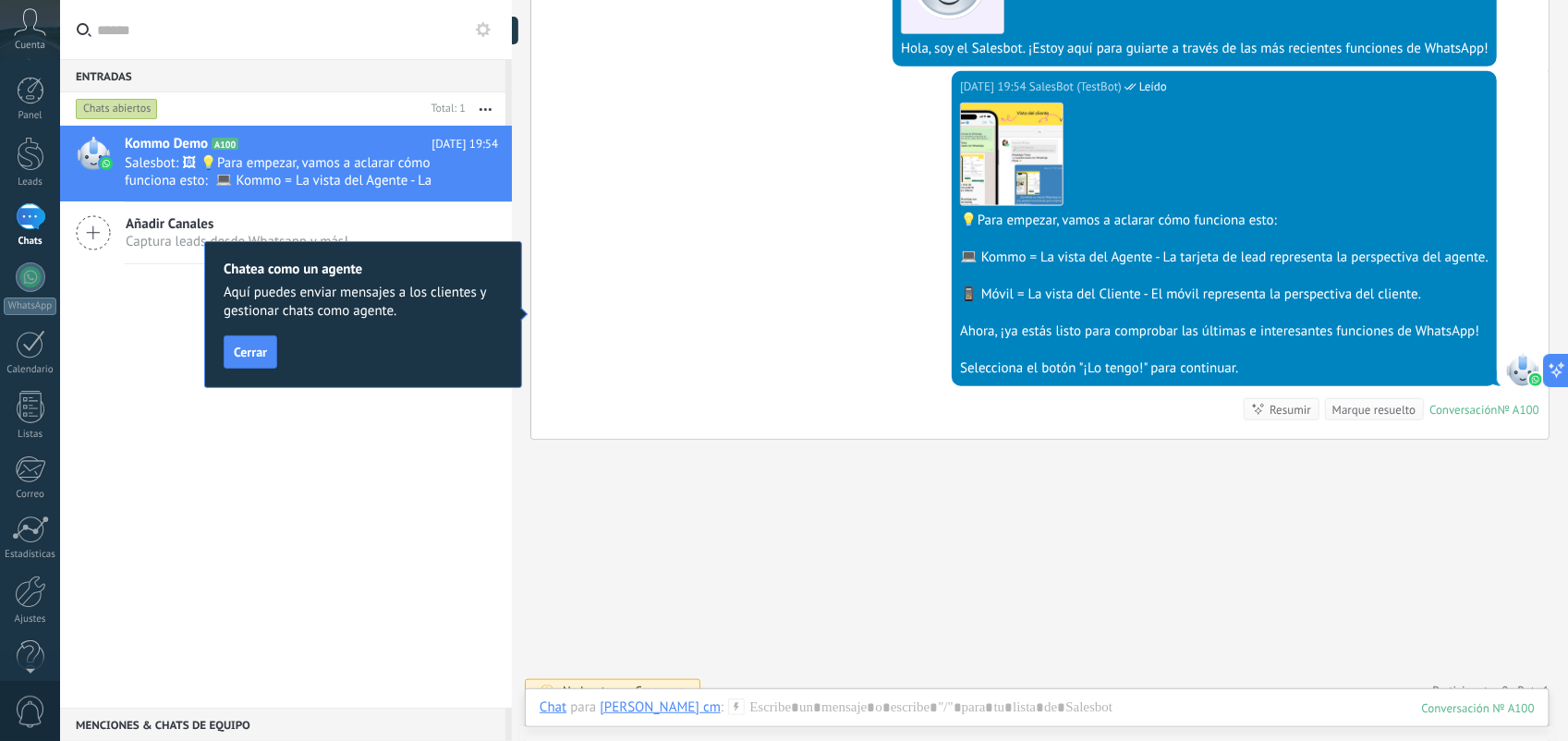 scroll, scrollTop: 486, scrollLeft: 0, axis: vertical 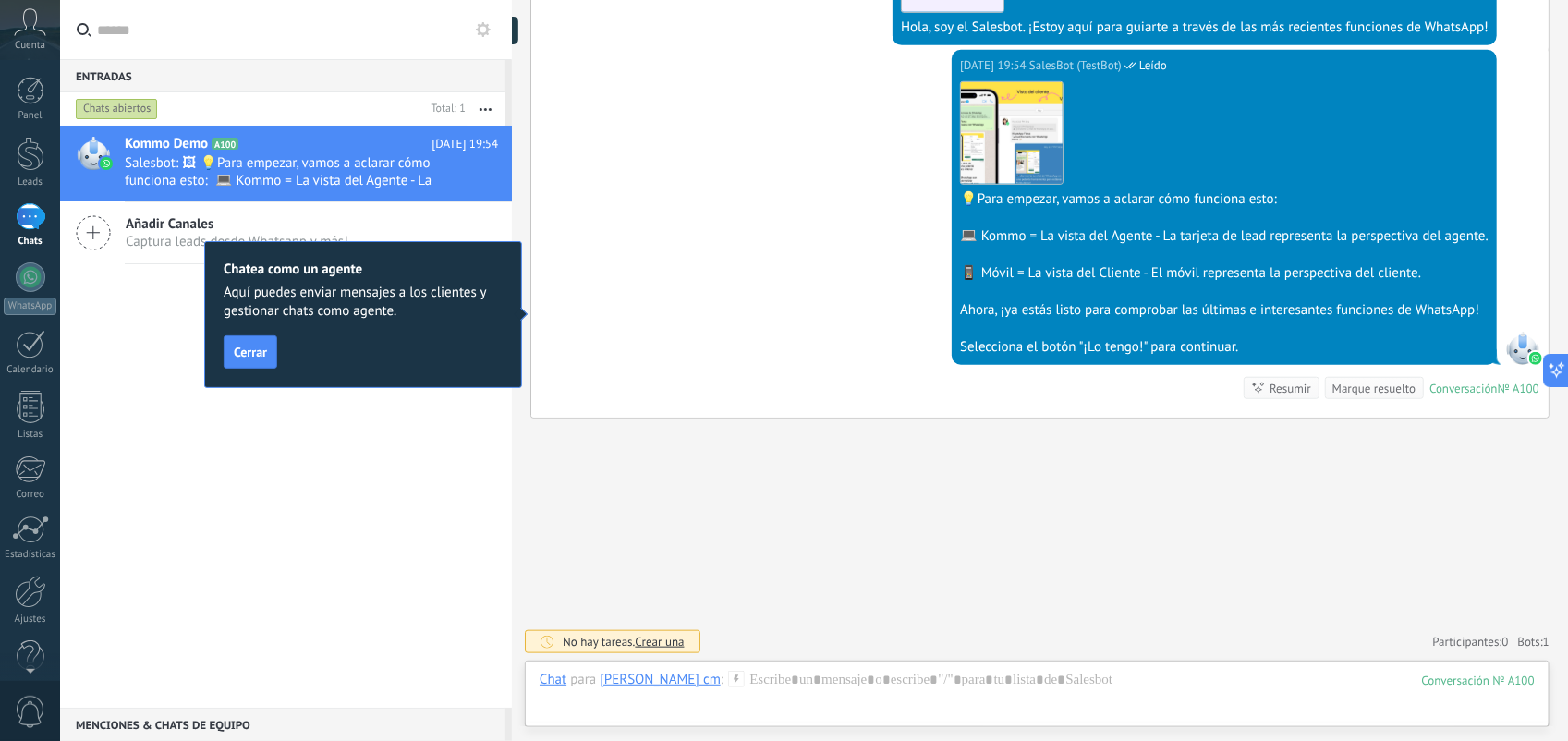 click on "[DATE] 19:54 SalesBot (TestBot)  Leído Descargar 💡Para empezar, vamos a aclarar cómo funciona esto:    💻 Kommo = La vista del Agente - La tarjeta de lead representa la perspectiva del agente.   📱 Móvil = La vista del Cliente - El móvil representa la perspectiva del cliente.   Ahora, ¡ya estás listo para comprobar las últimas e interesantes funciones de WhatsApp!    Selecciona el botón "¡Lo tengo!" para continuar. Conversación  № A100 Conversación № A100 Resumir Resumir Marque resuelto" at bounding box center [1039, 234] 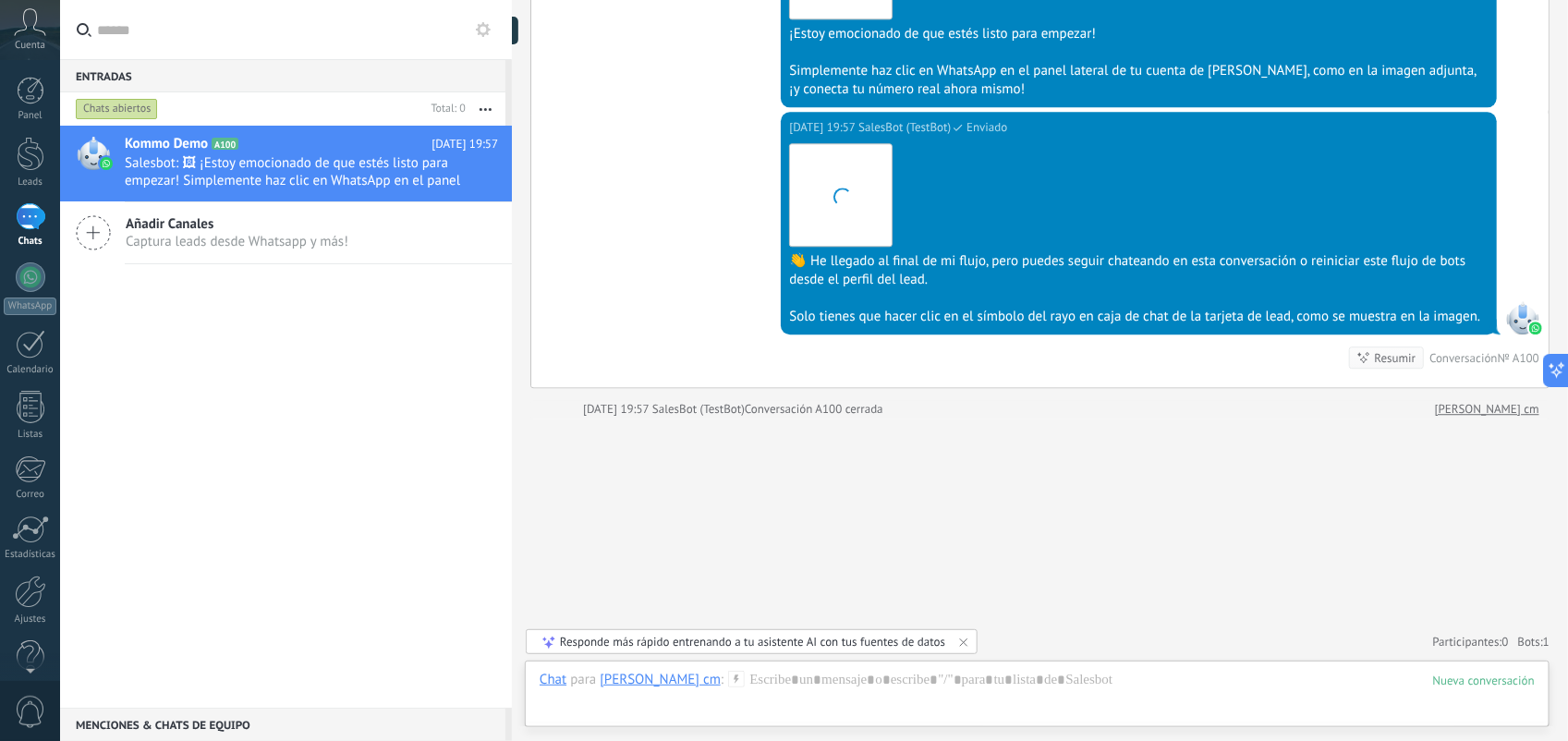 scroll, scrollTop: 2020, scrollLeft: 0, axis: vertical 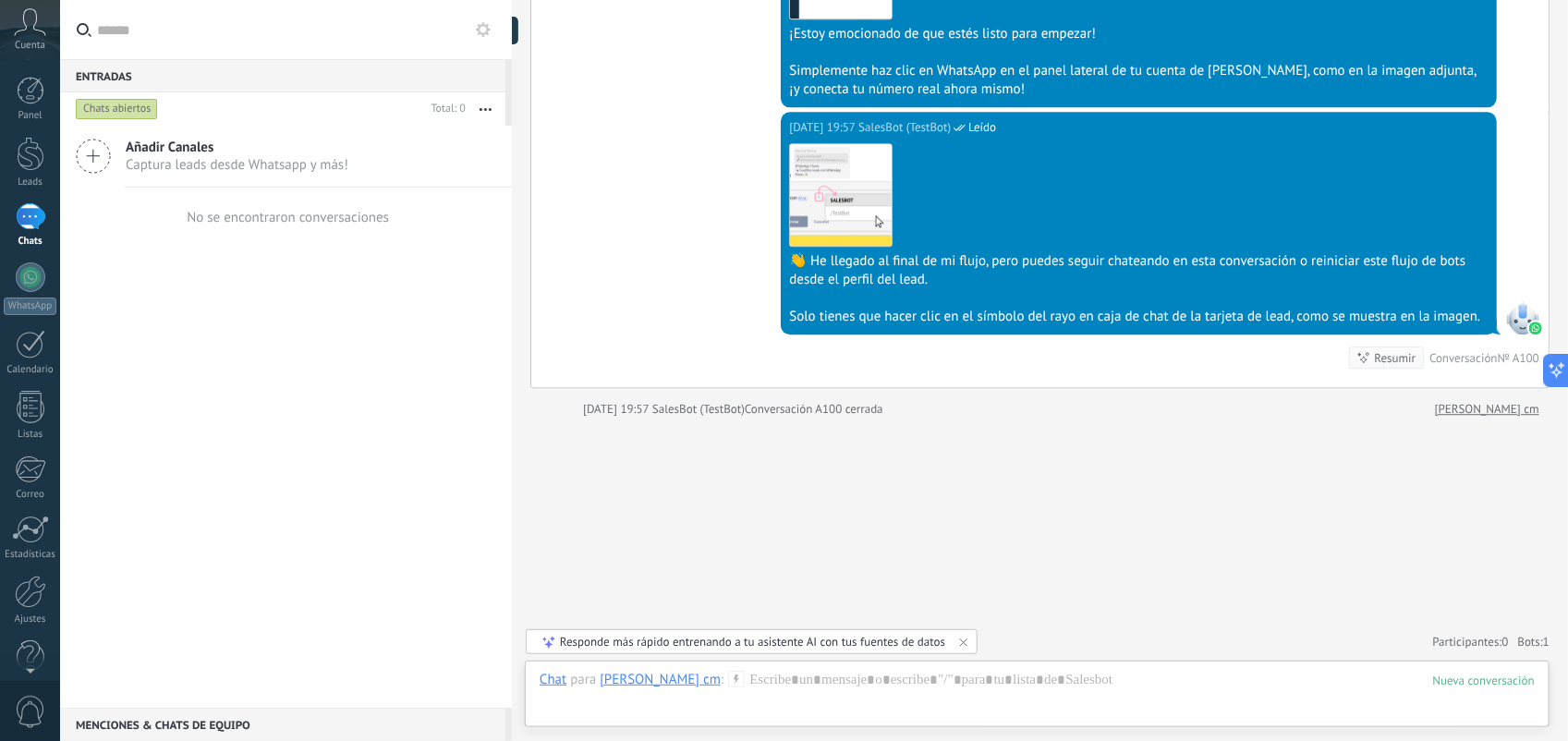 click on "[PERSON_NAME] cm" at bounding box center (660, 679) 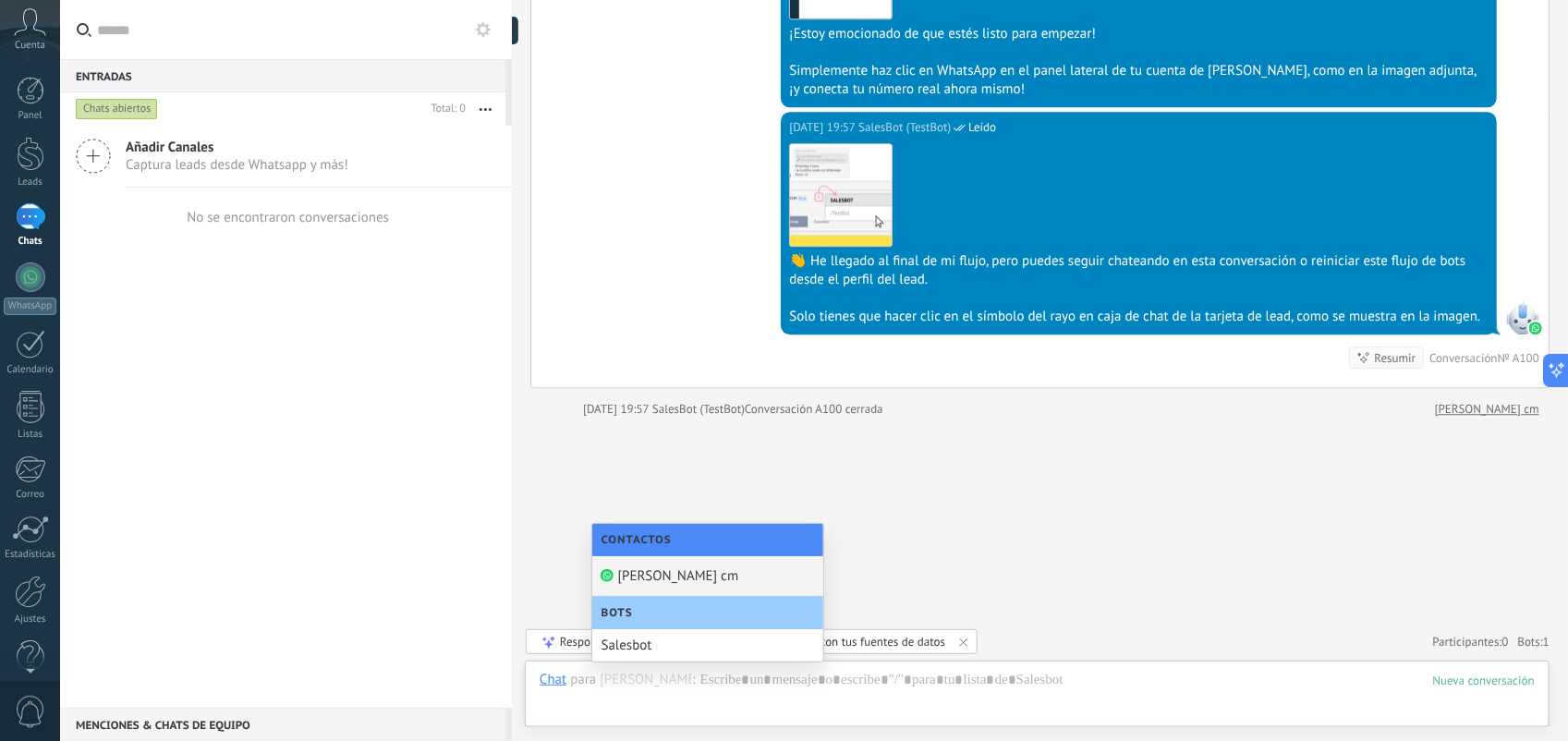 click on "[PERSON_NAME] cm" at bounding box center [708, 577] 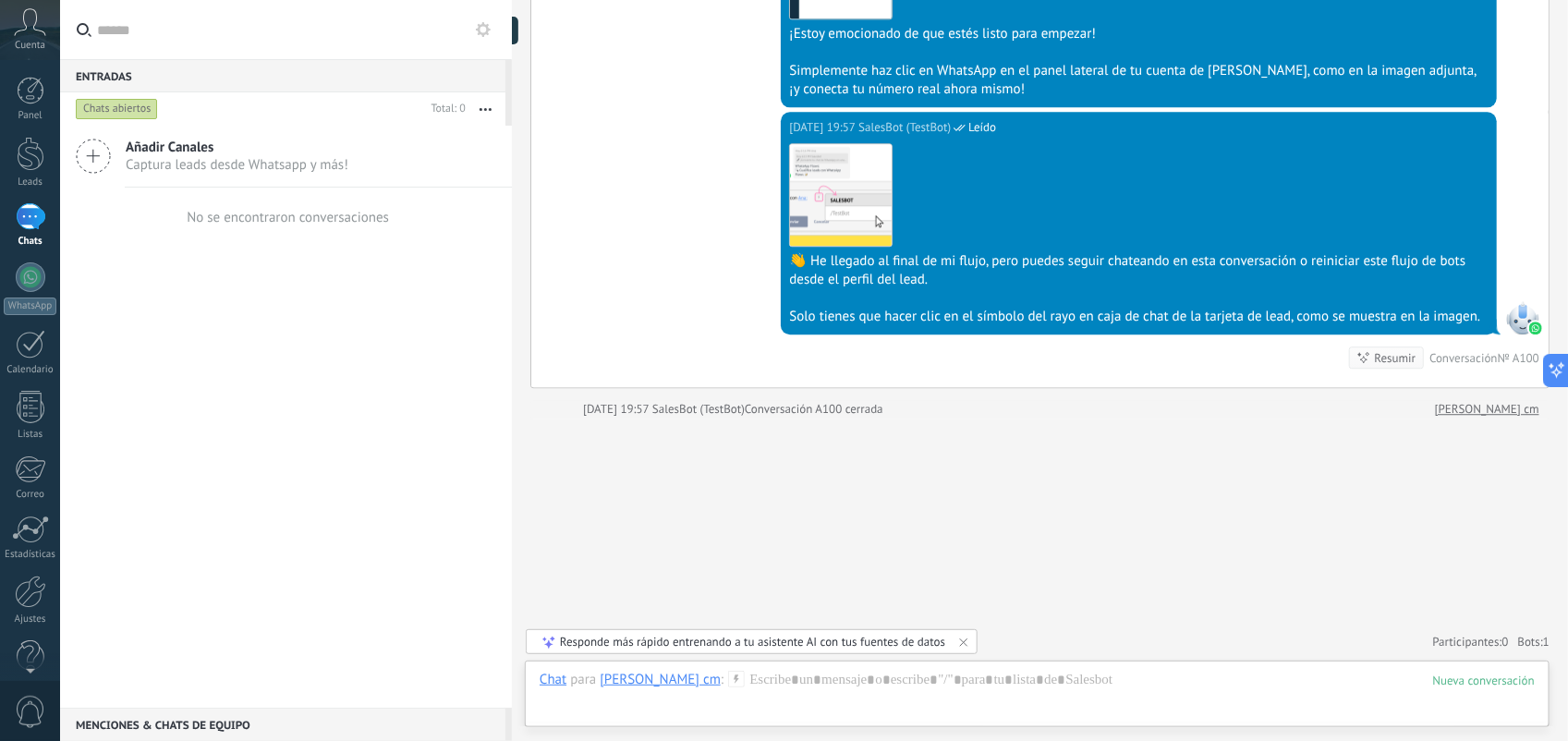 click on "[PERSON_NAME] cm" at bounding box center [660, 679] 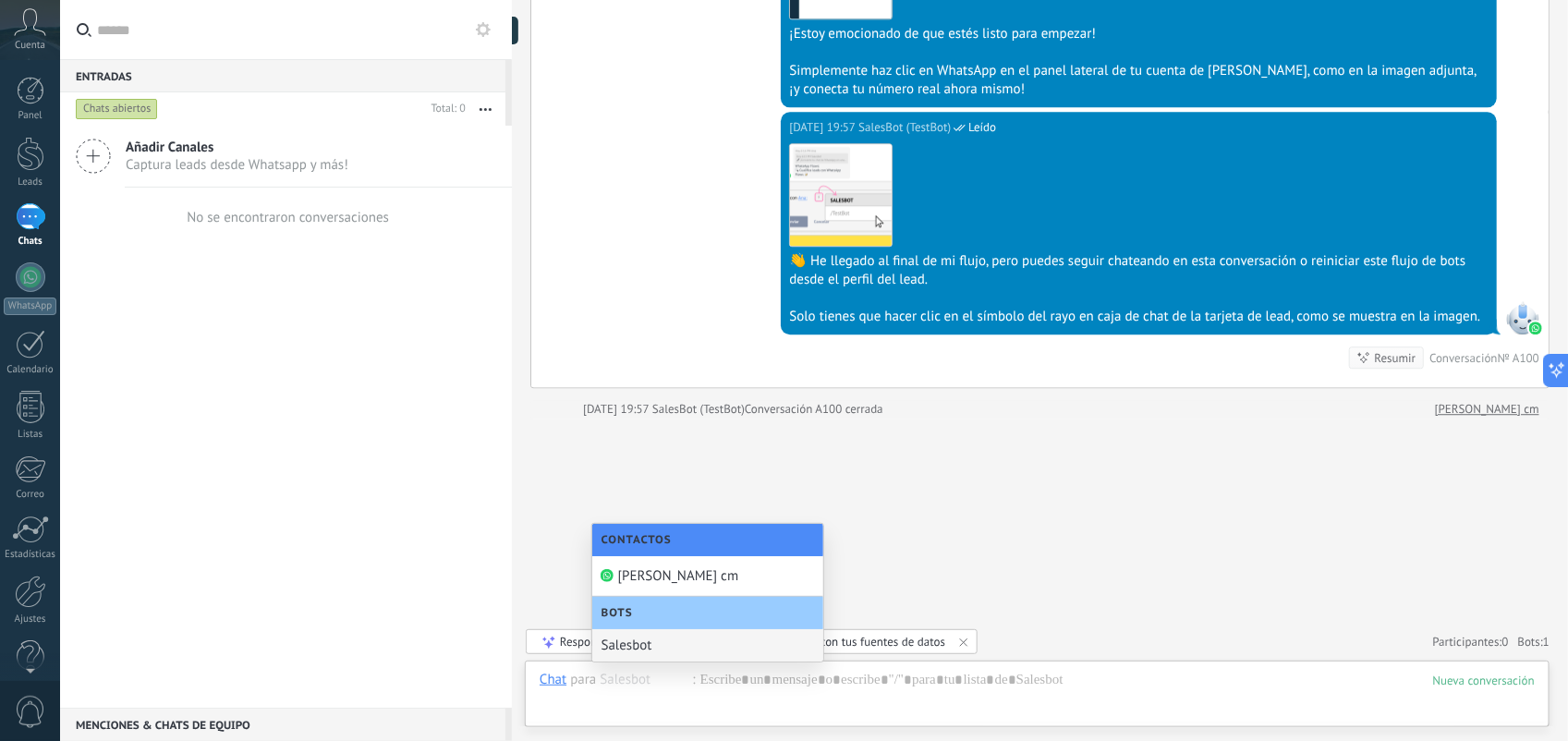 click on "Bots" at bounding box center (708, 613) 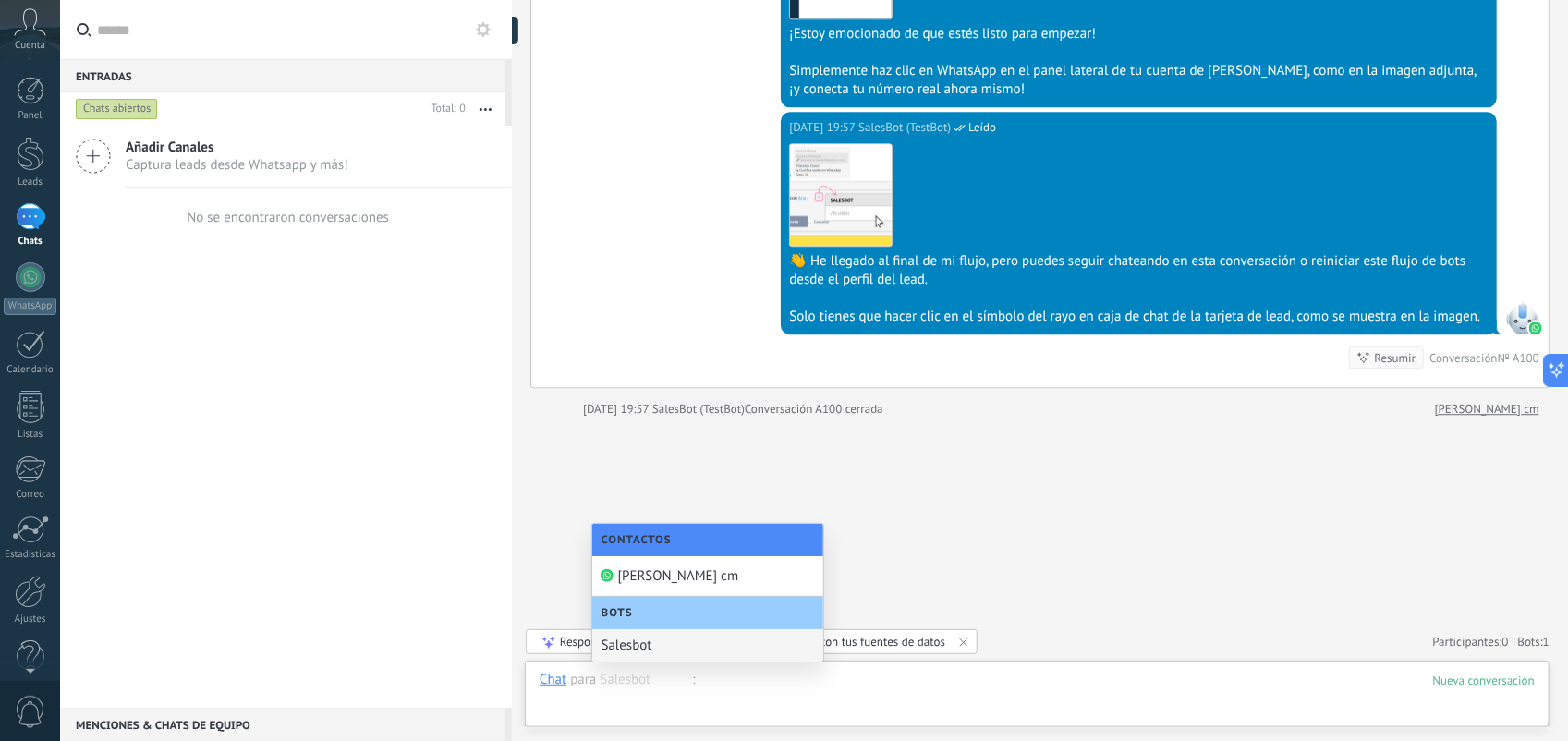 click at bounding box center (1037, 698) 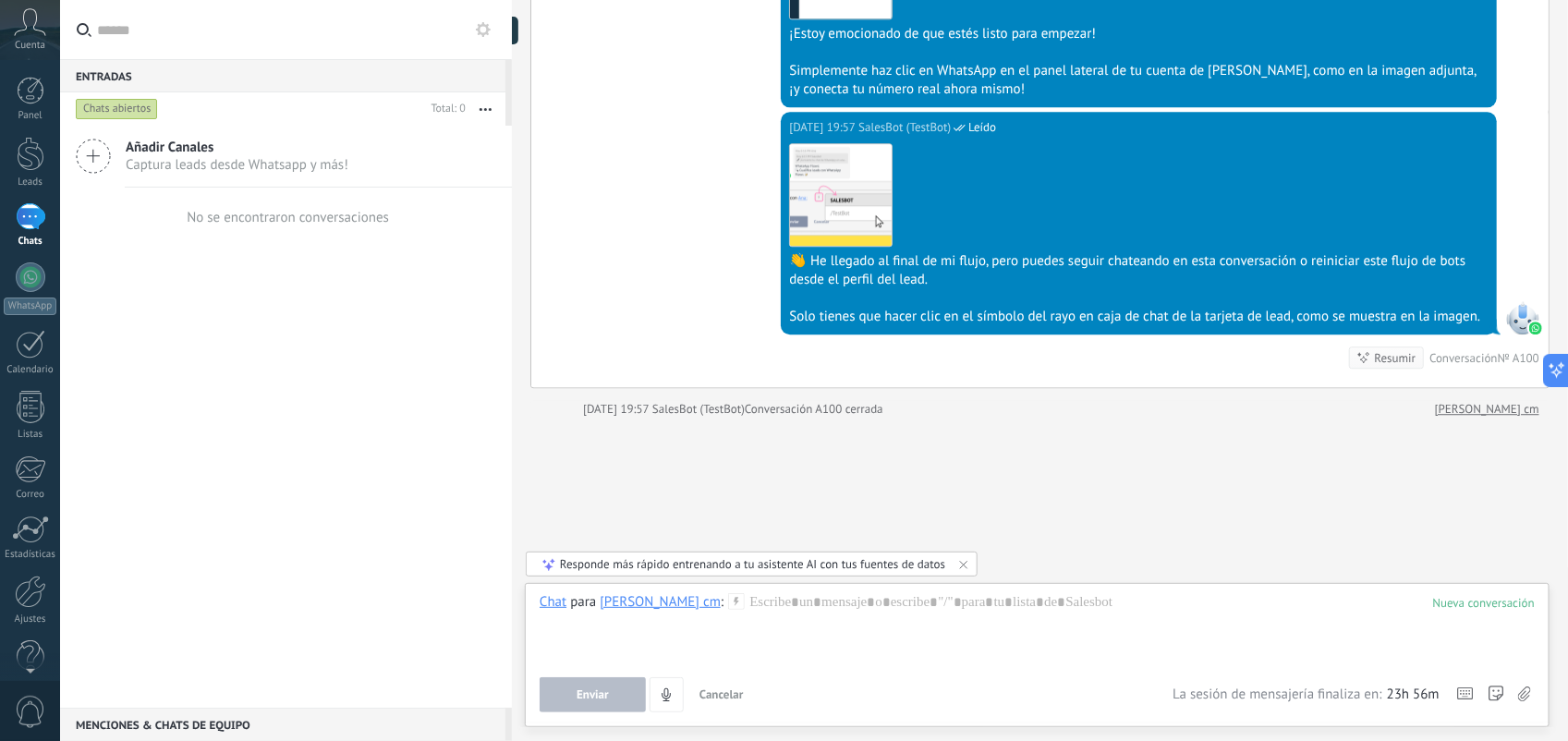 click on "[PERSON_NAME] cm" at bounding box center (660, 601) 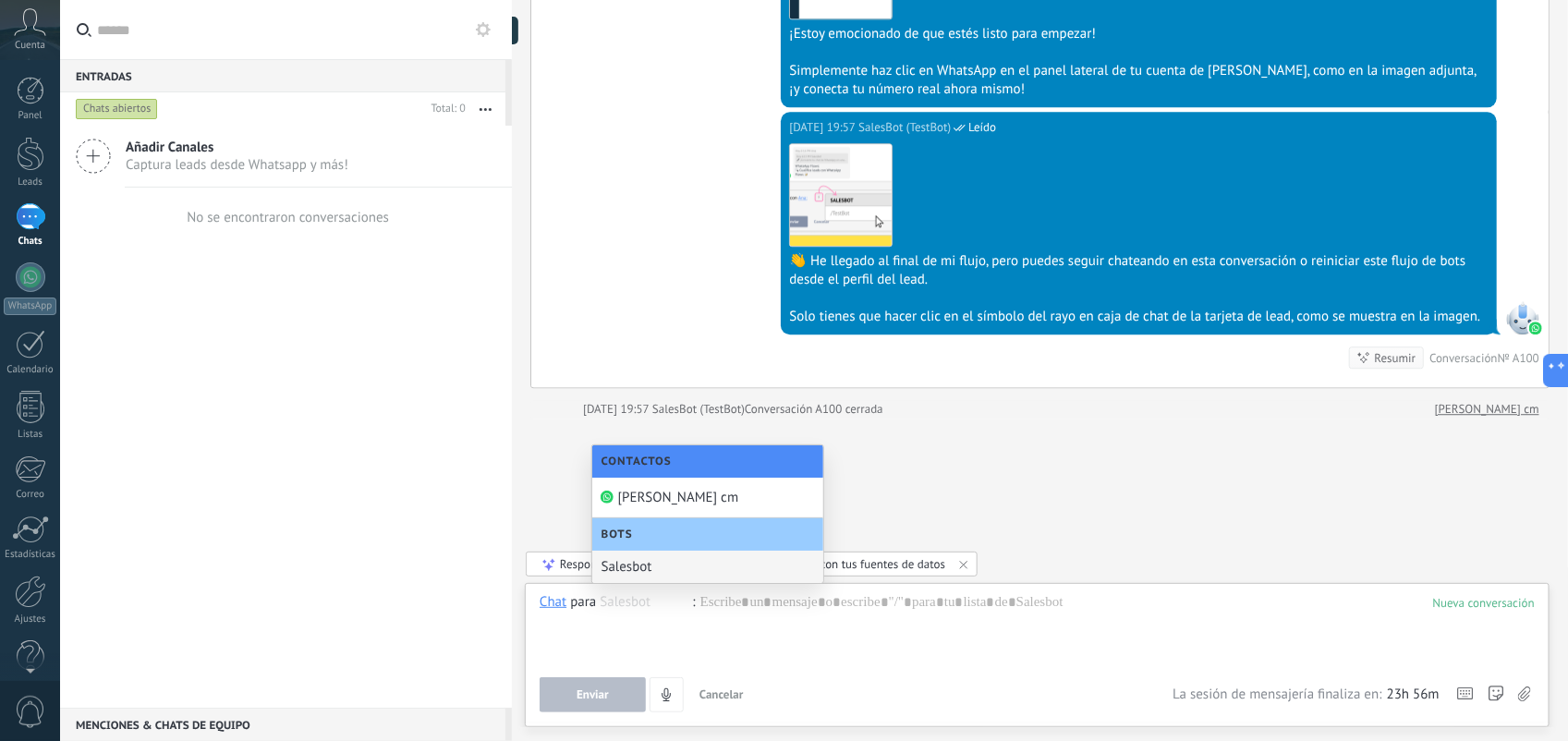 click on "Salesbot" at bounding box center (708, 566) 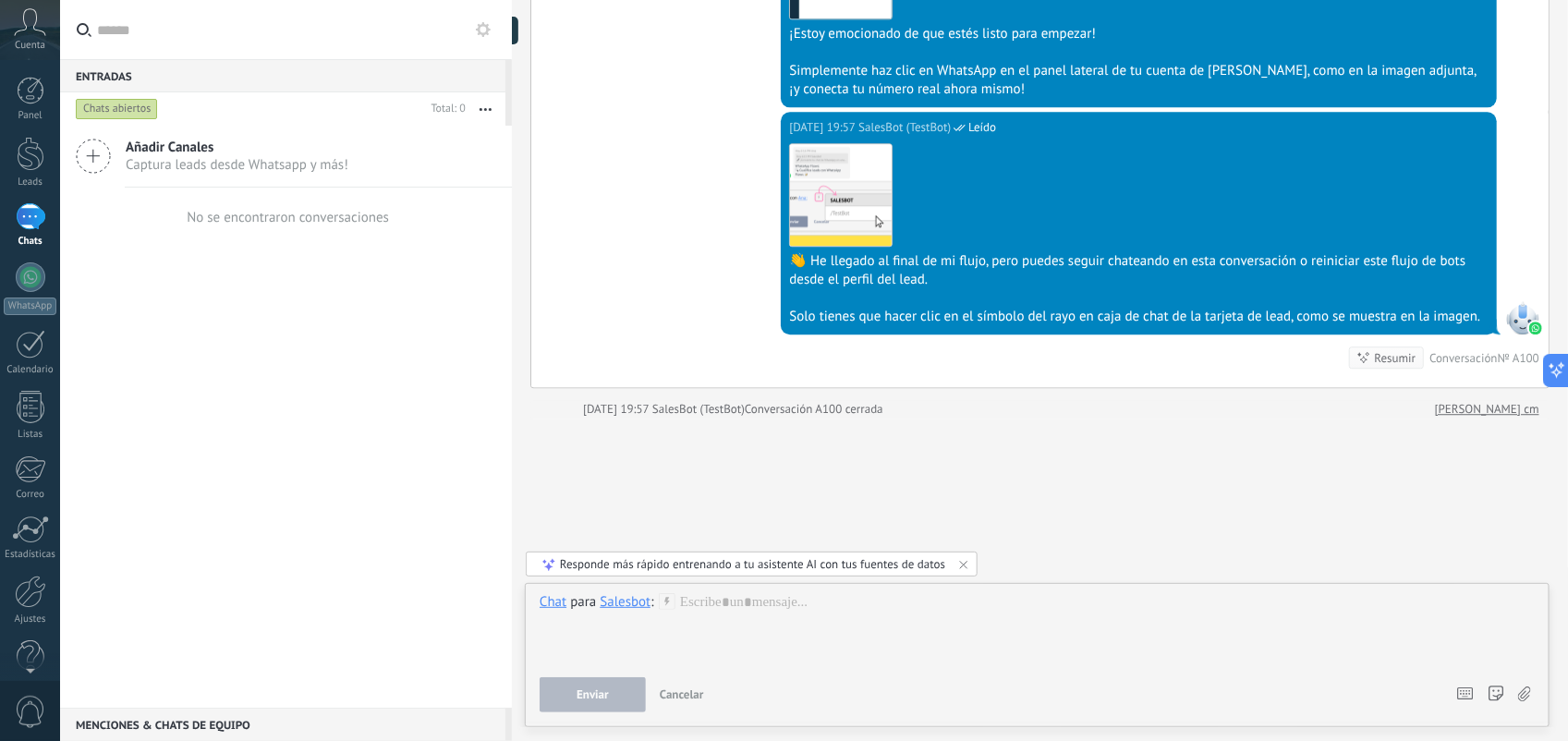 click 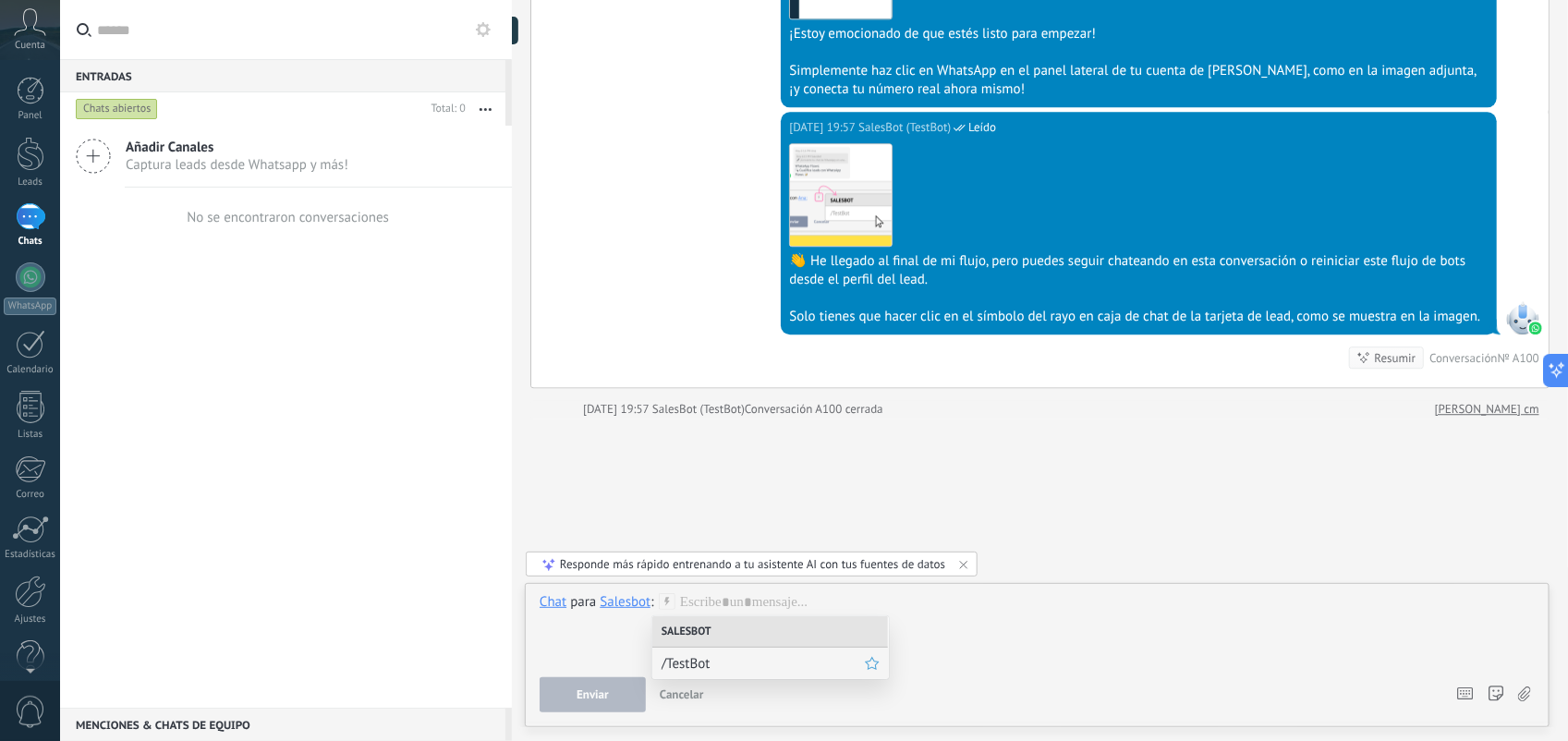 click on "/TestBot" at bounding box center (763, 663) 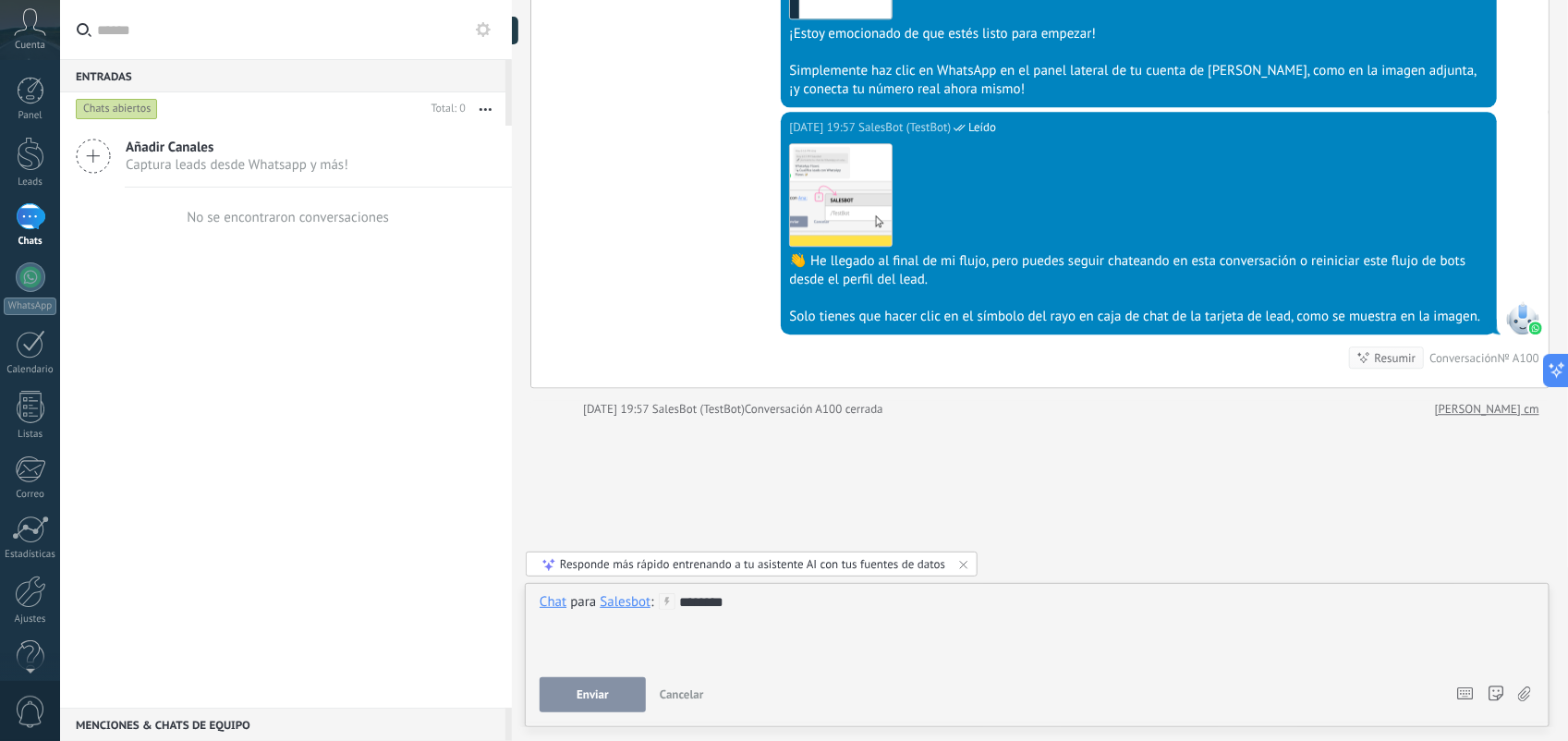 type 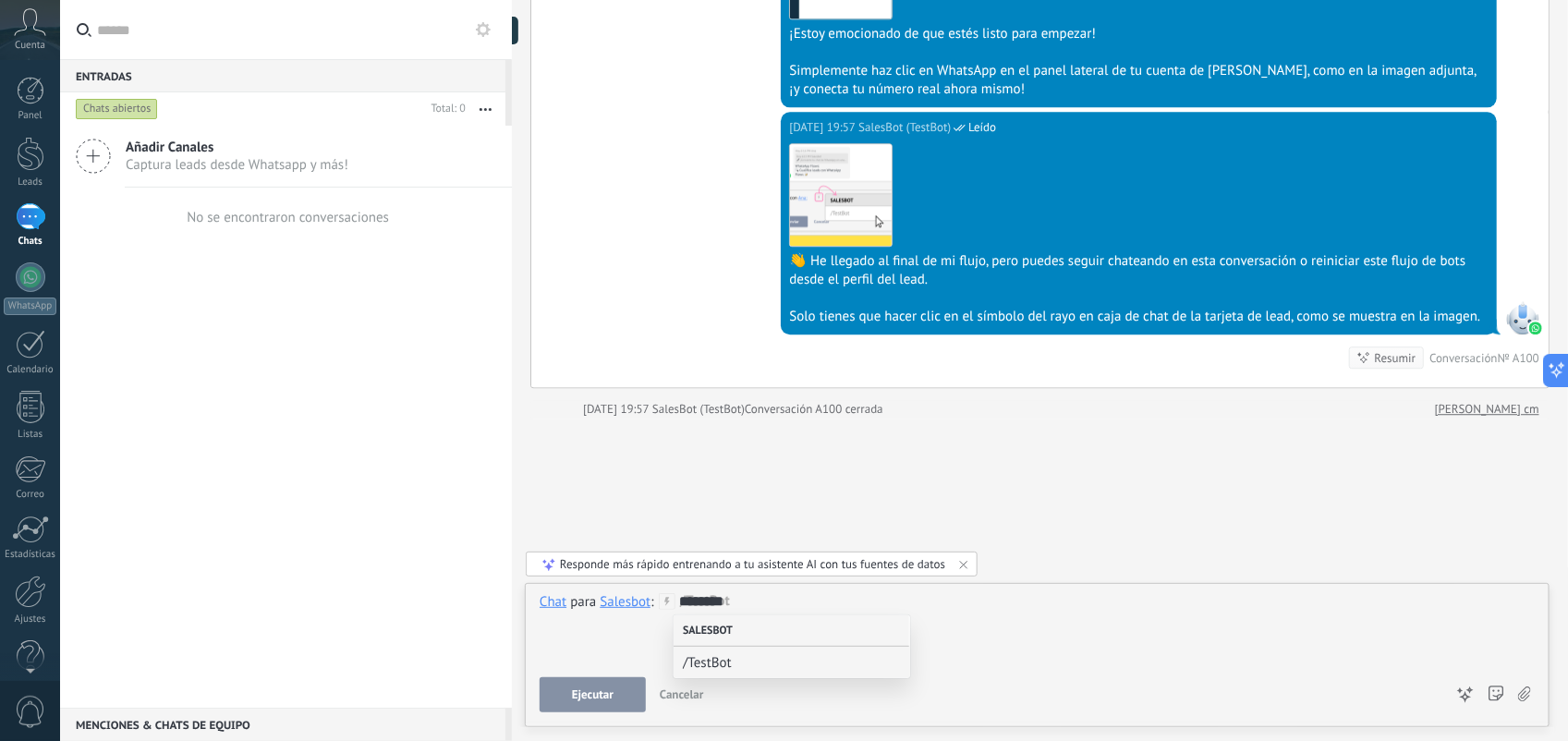 click on "Salesbot" at bounding box center [791, 631] 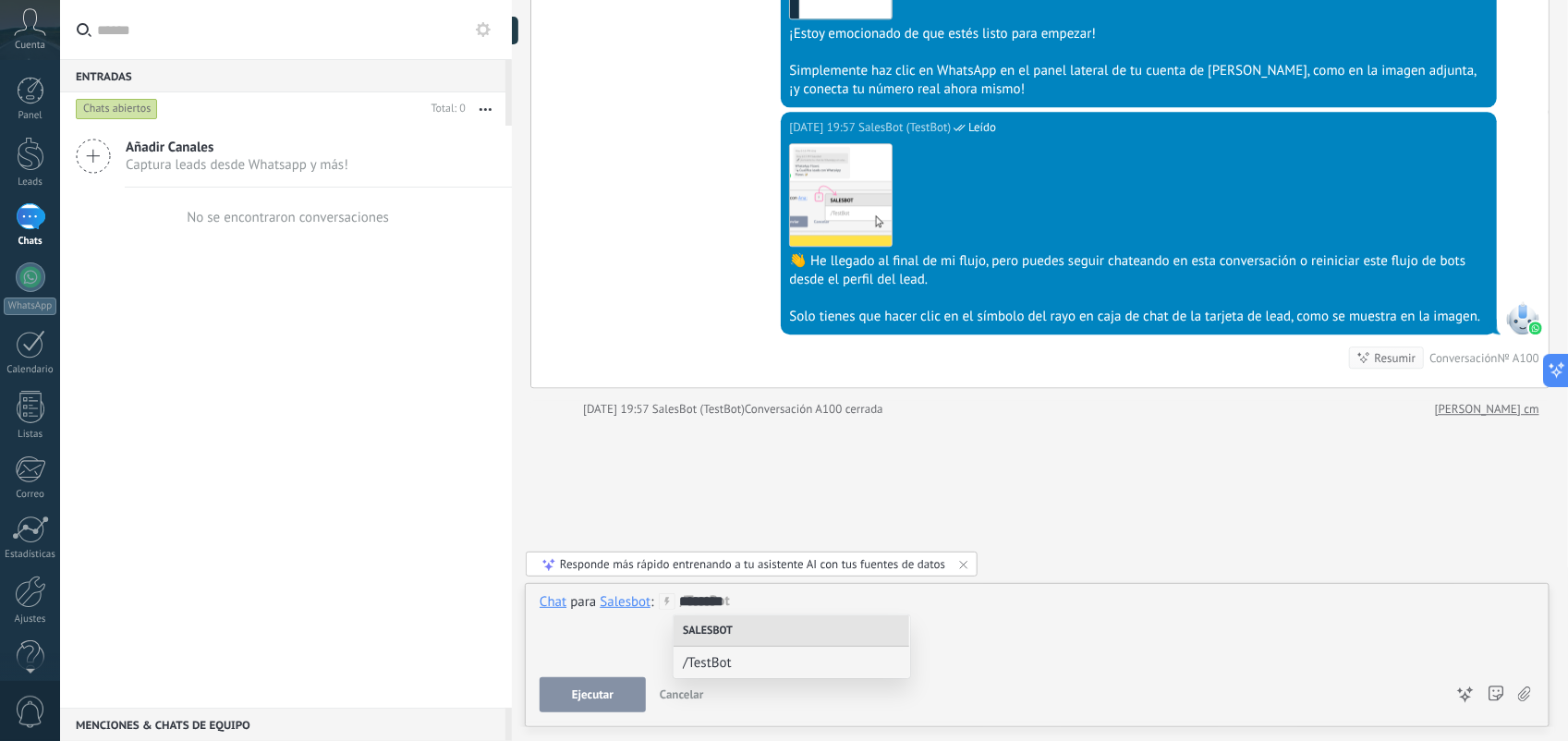 click on "********" at bounding box center (1037, 628) 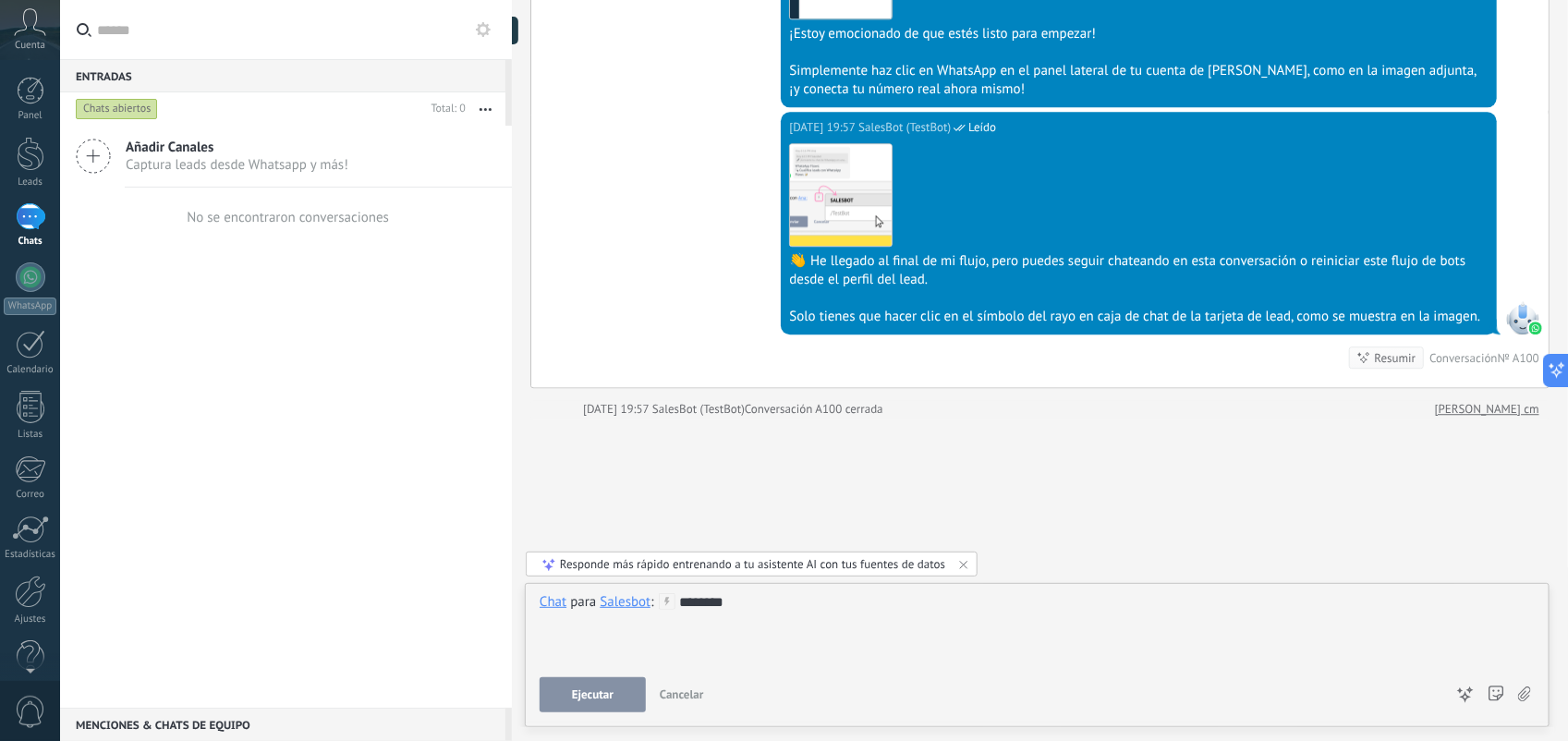 click on "Ejecutar" at bounding box center [592, 695] 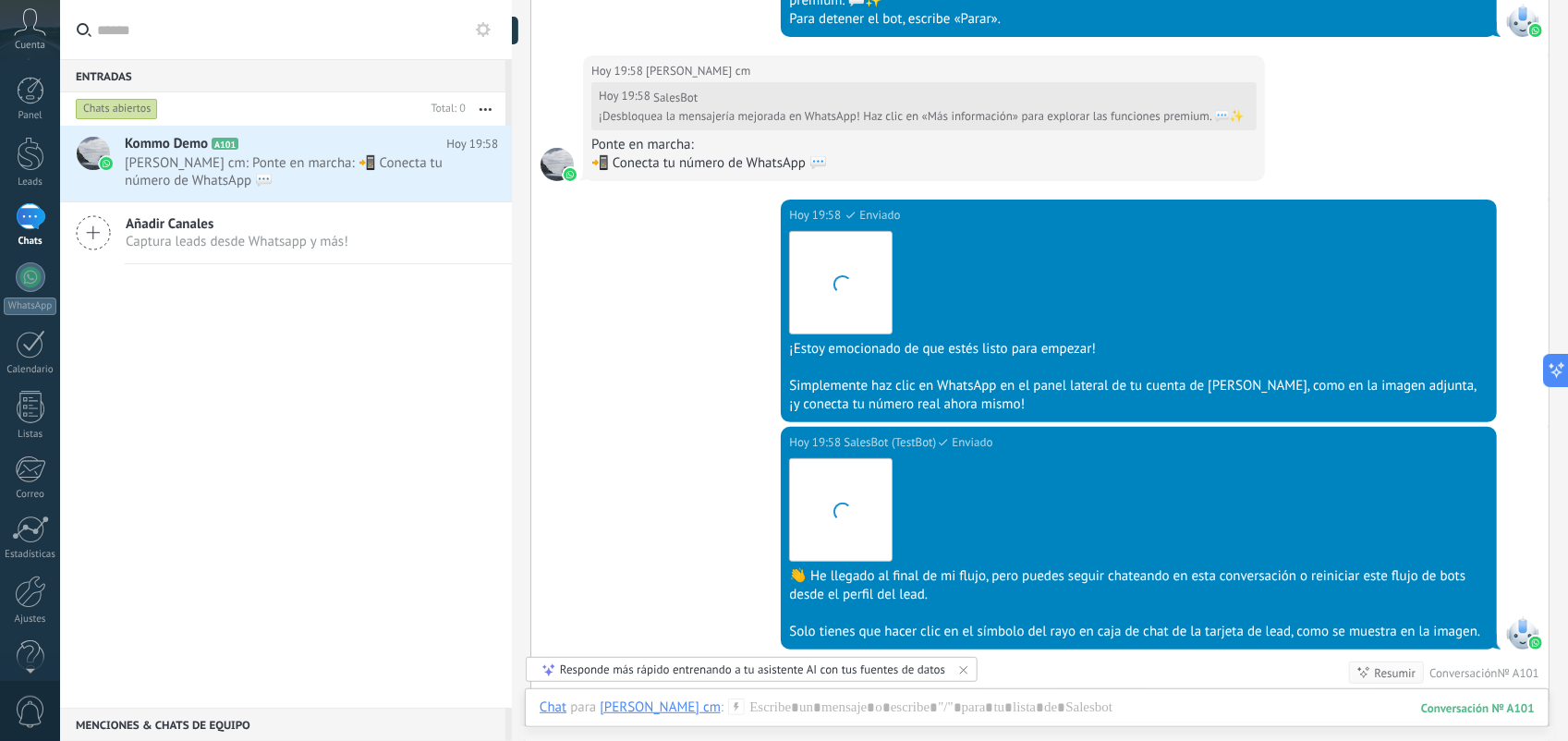 scroll, scrollTop: 3485, scrollLeft: 0, axis: vertical 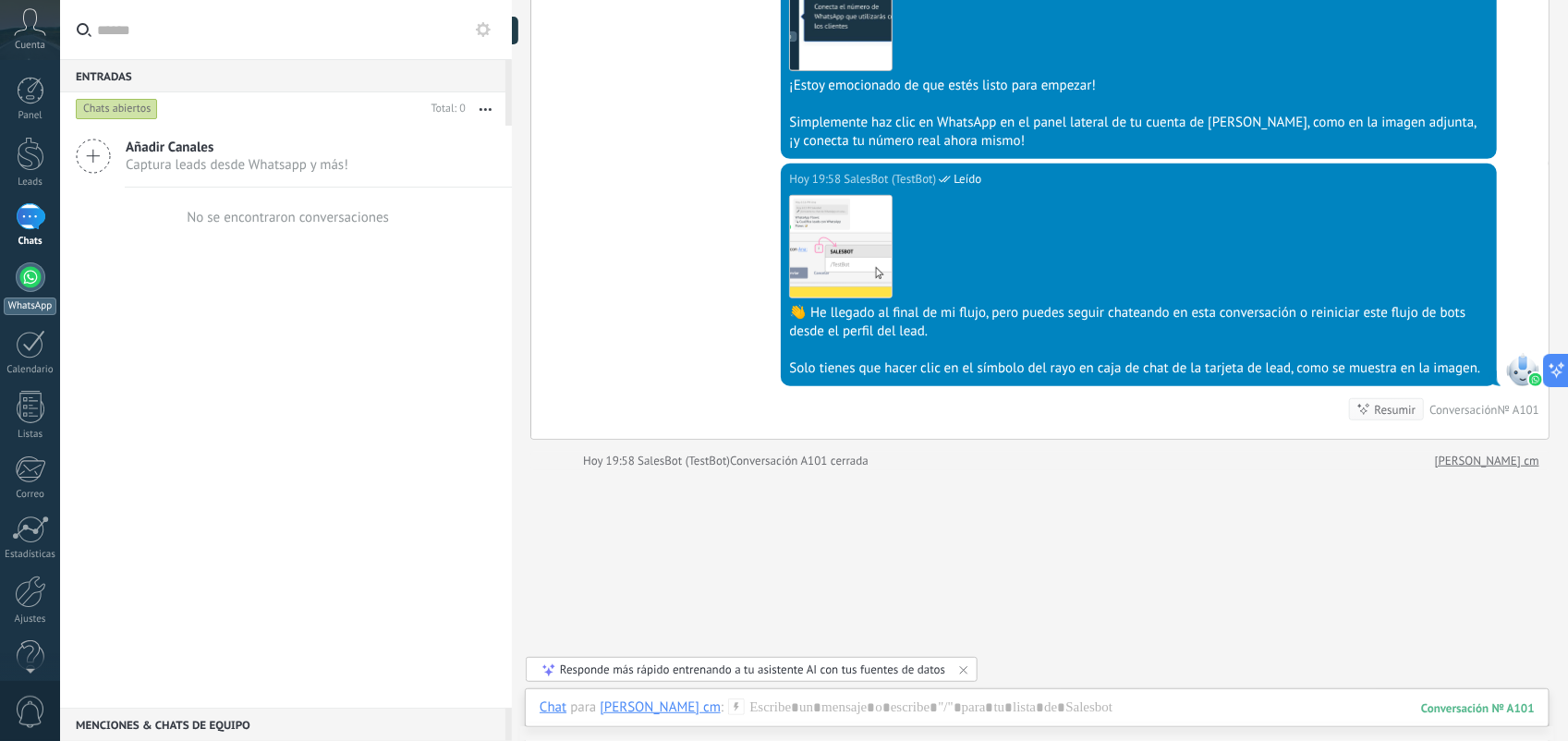 click at bounding box center (30, 277) 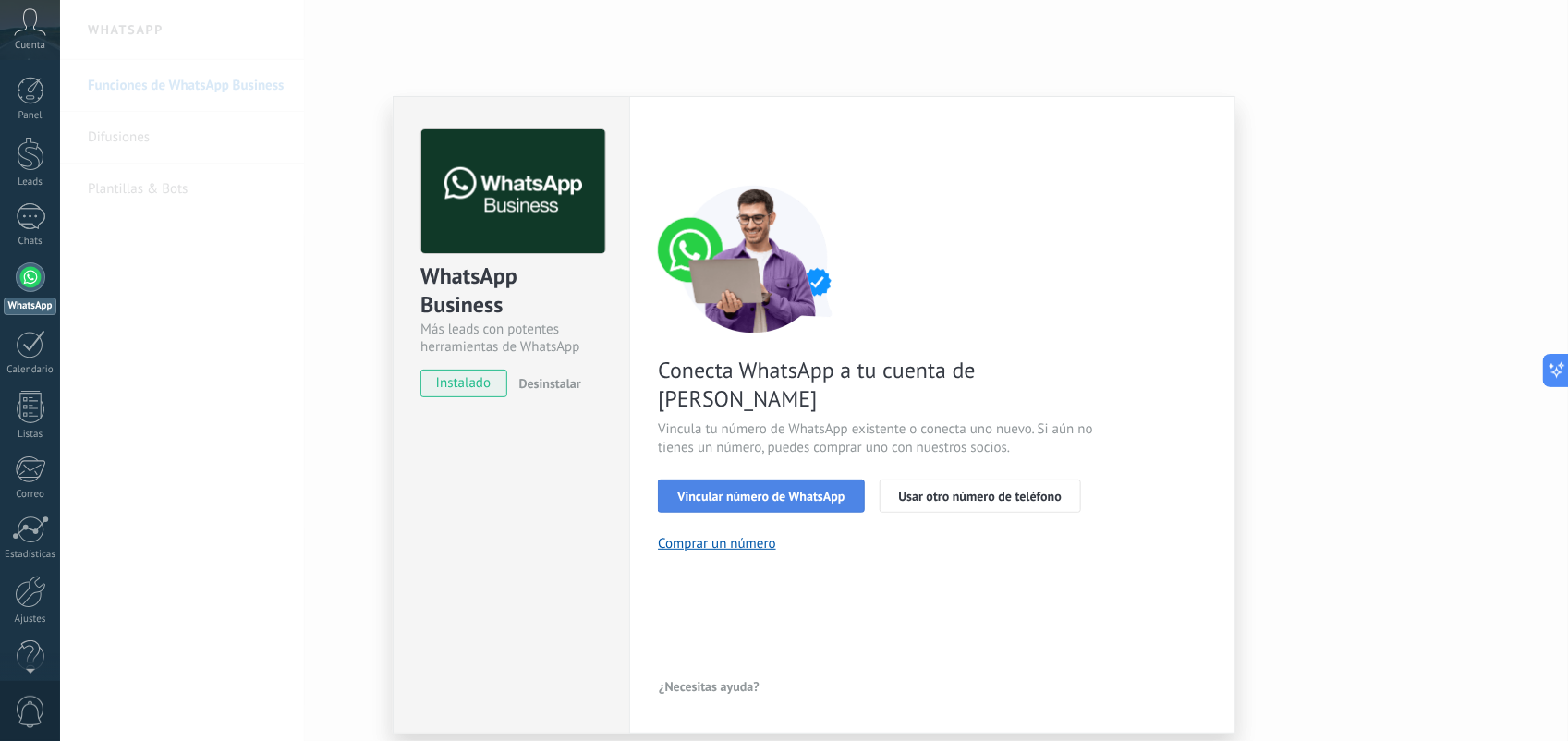 click on "Vincular número de WhatsApp" at bounding box center [760, 496] 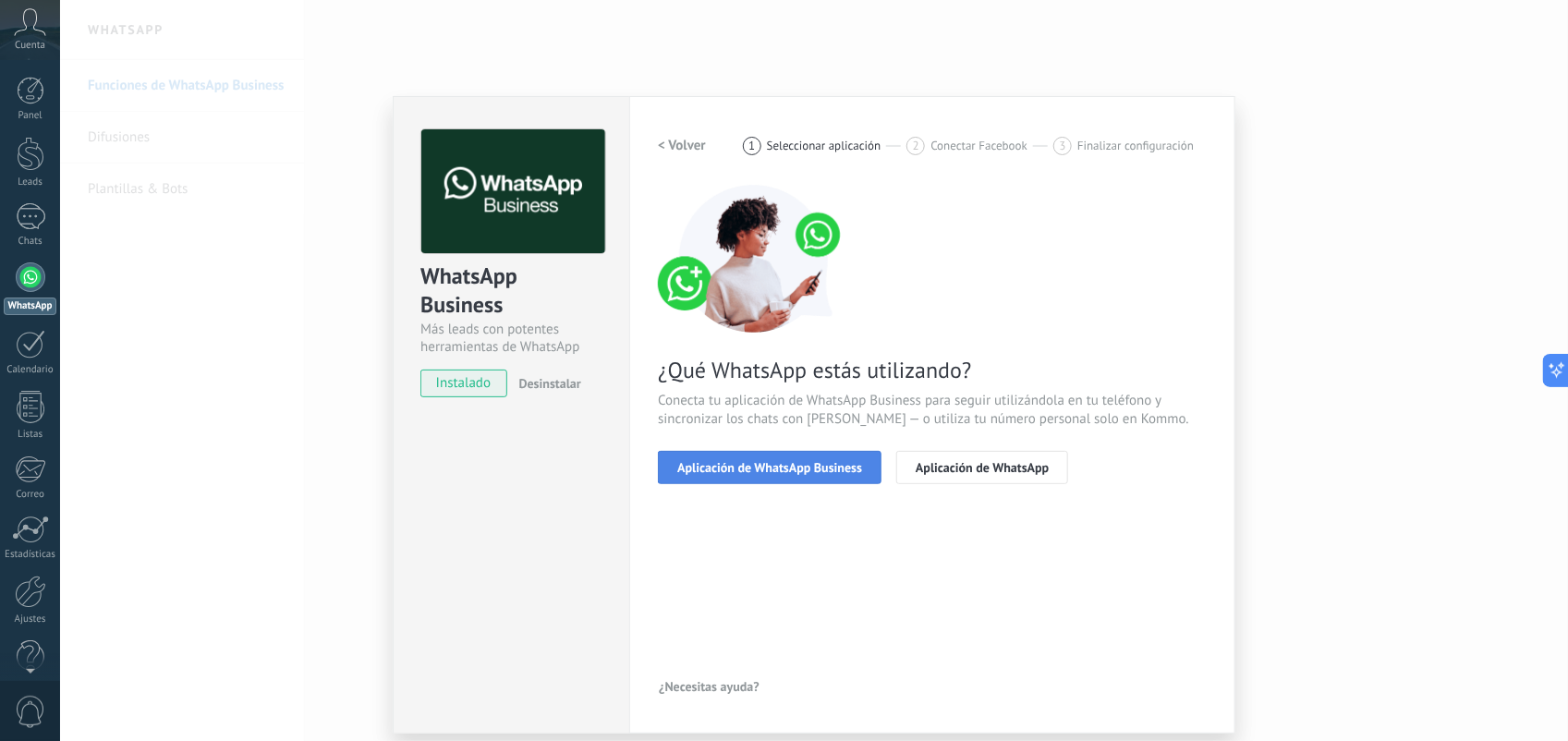 click on "Aplicación de WhatsApp Business" at bounding box center (770, 468) 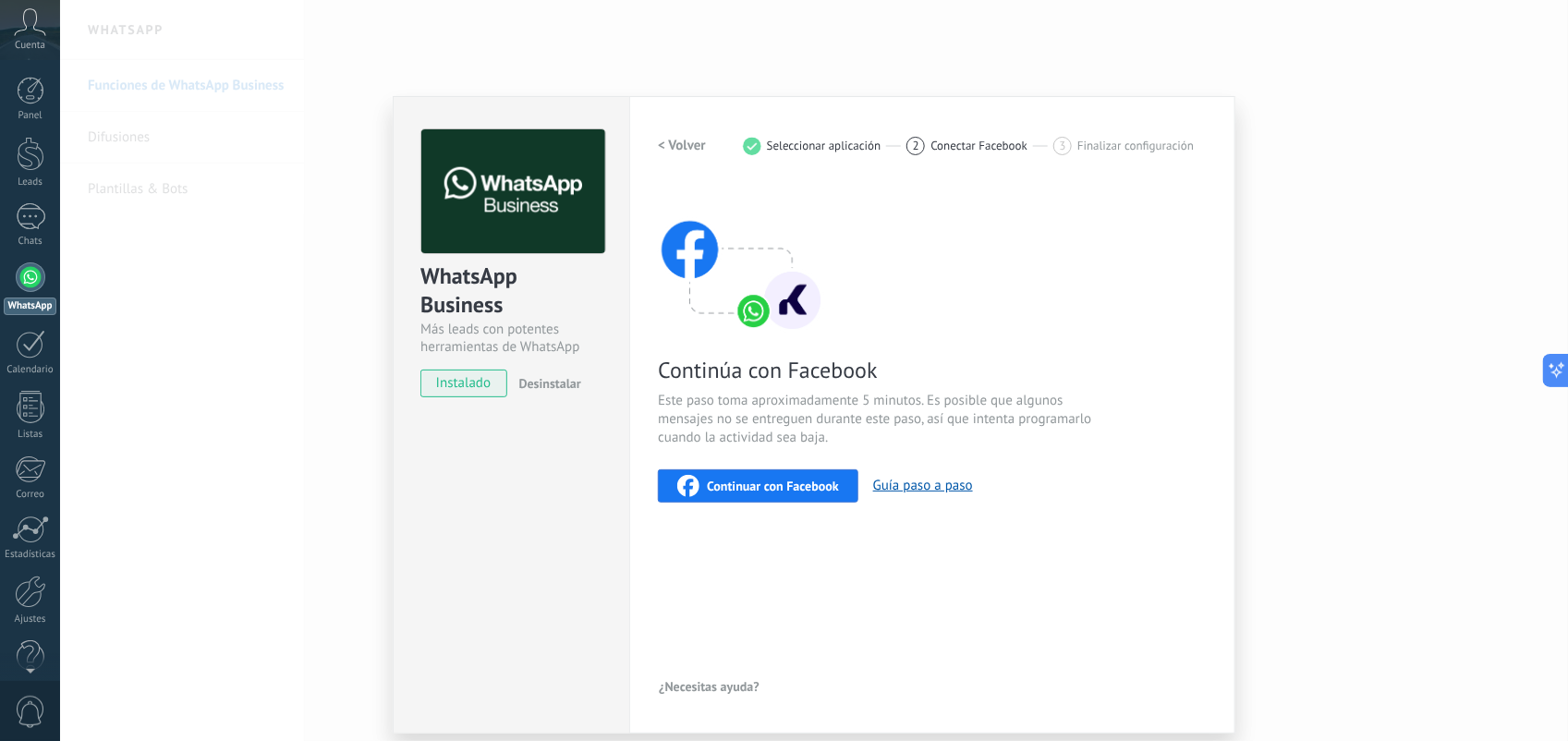 click on "Continuar con Facebook" at bounding box center (772, 486) 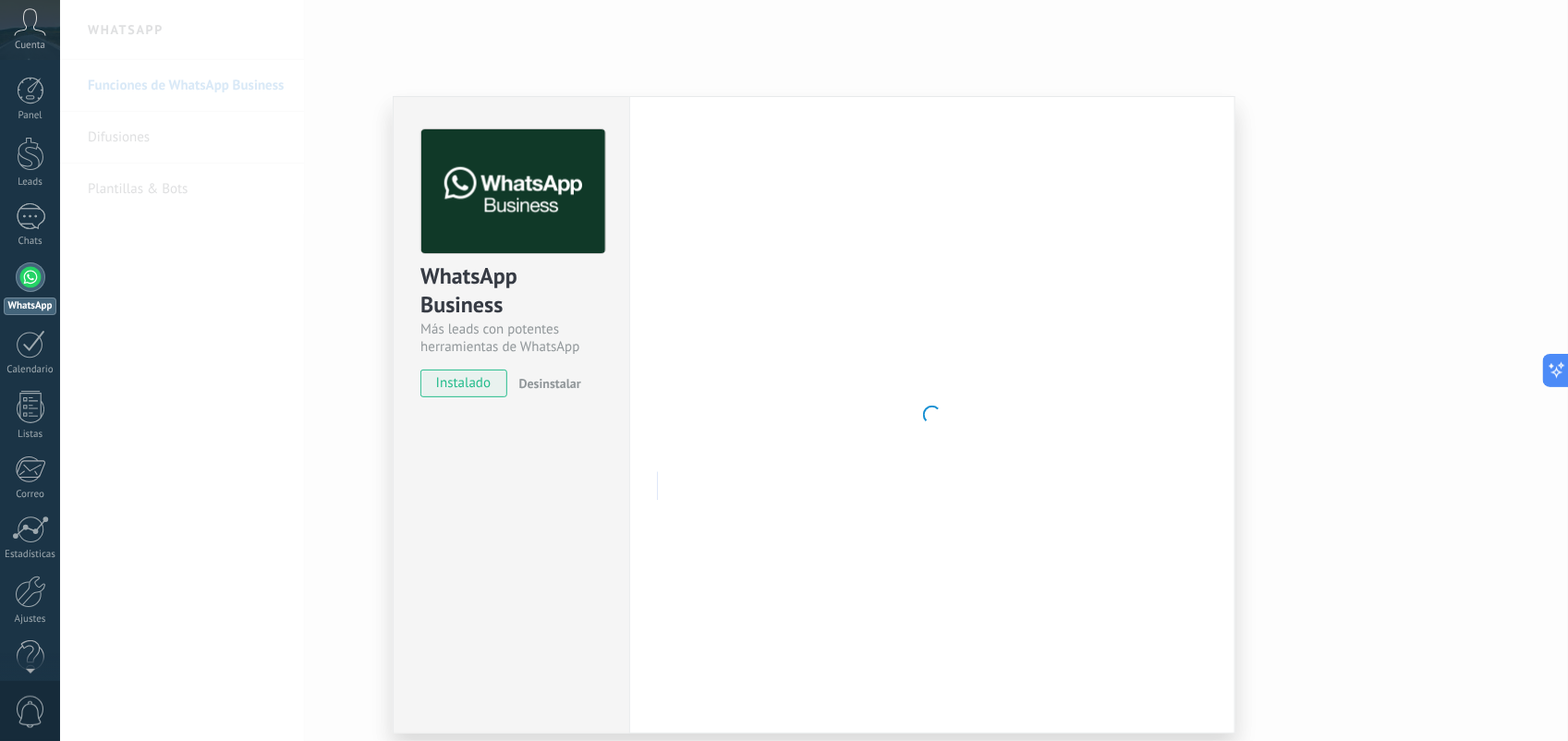 click on "WhatsApp Business Más leads con potentes herramientas de WhatsApp instalado Desinstalar Configuraciones Autorizaciones This tab logs the users who have granted integration access to this account. If you want to to remove a user's ability to send requests to the account on behalf of this integration, you can revoke access. If access is revoked from all users, the integration will stop working. This app is installed, but no one has given it access yet. WhatsApp Cloud API más _:  Guardar < Volver 1 Seleccionar aplicación 2 Conectar Facebook  3 Finalizar configuración Continúa con Facebook Este paso toma aproximadamente 5 minutos. Es posible que algunos mensajes no se entreguen durante este paso, así que intenta programarlo cuando la actividad sea baja. Continuar con Facebook Guía paso a paso ¿Necesitas ayuda?" at bounding box center [814, 370] 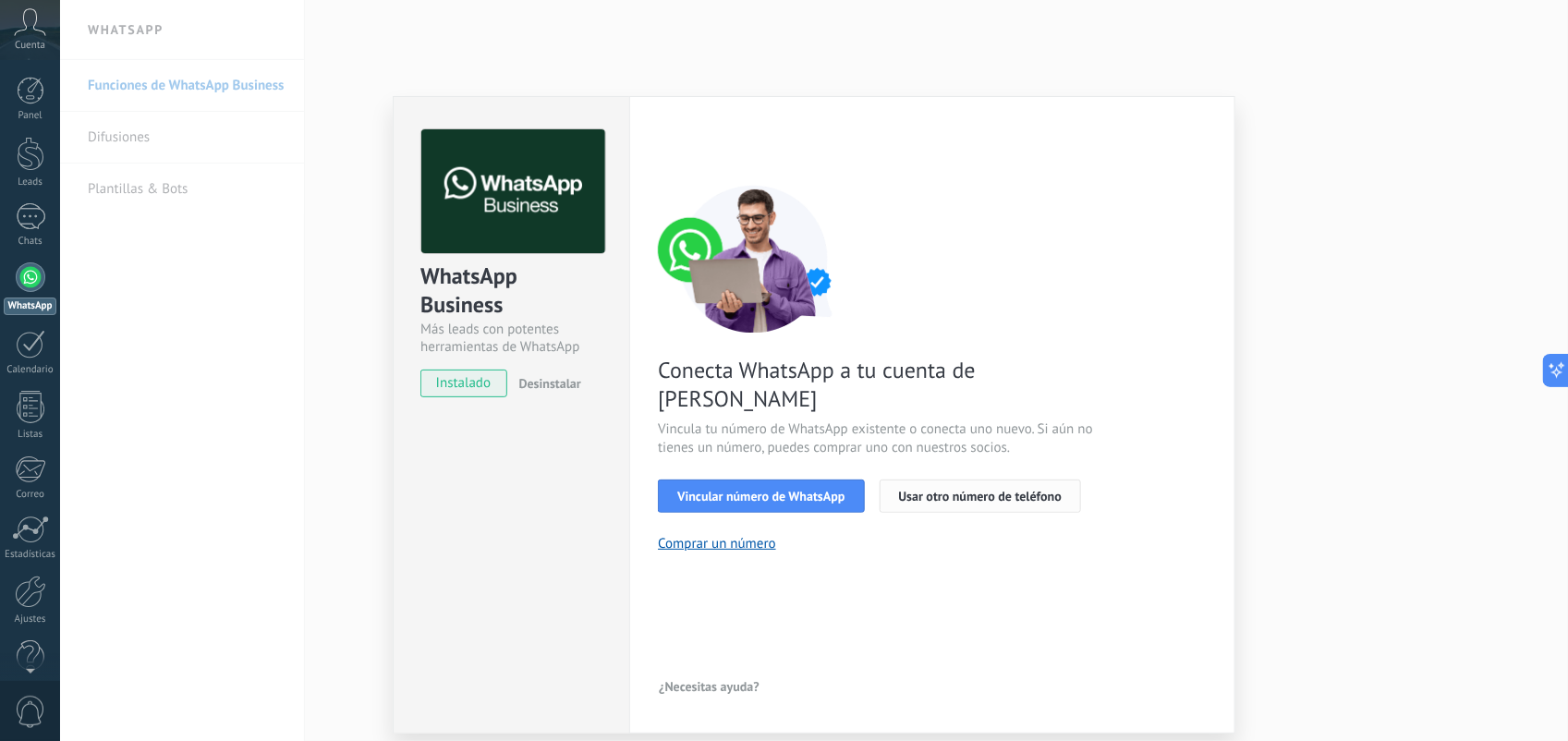 click on "Usar otro número de teléfono" at bounding box center (980, 496) 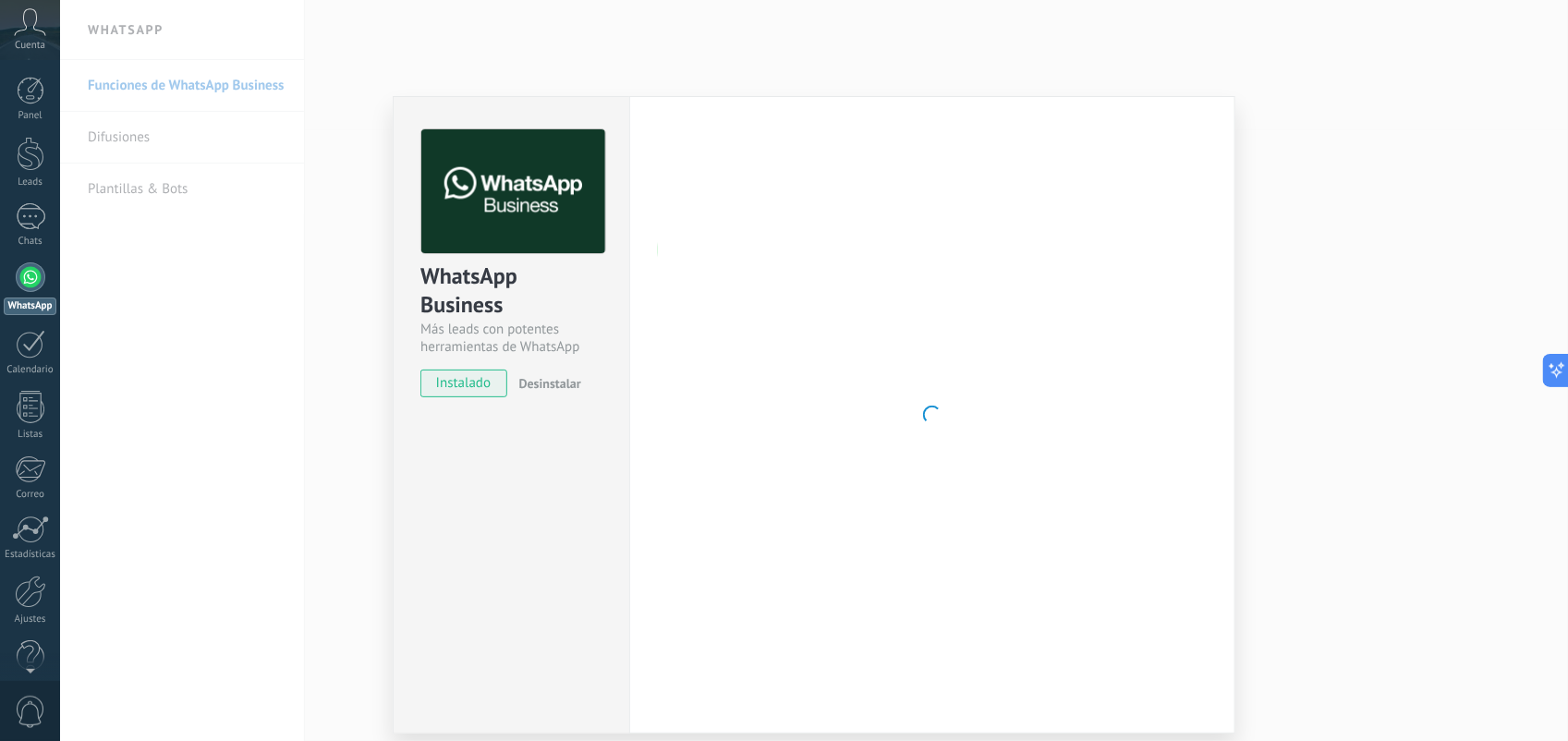 click on "WhatsApp Business Más leads con potentes herramientas de WhatsApp instalado Desinstalar" at bounding box center (511, 415) 